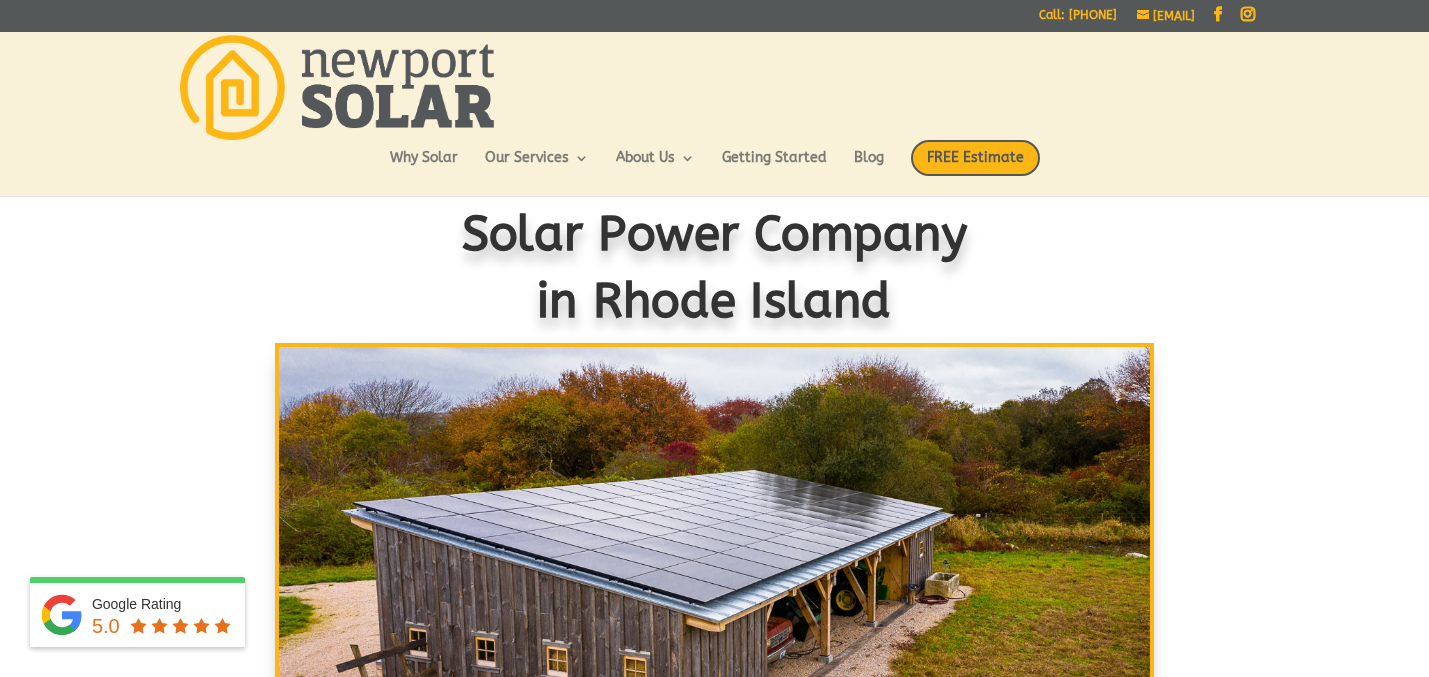 scroll, scrollTop: 0, scrollLeft: 0, axis: both 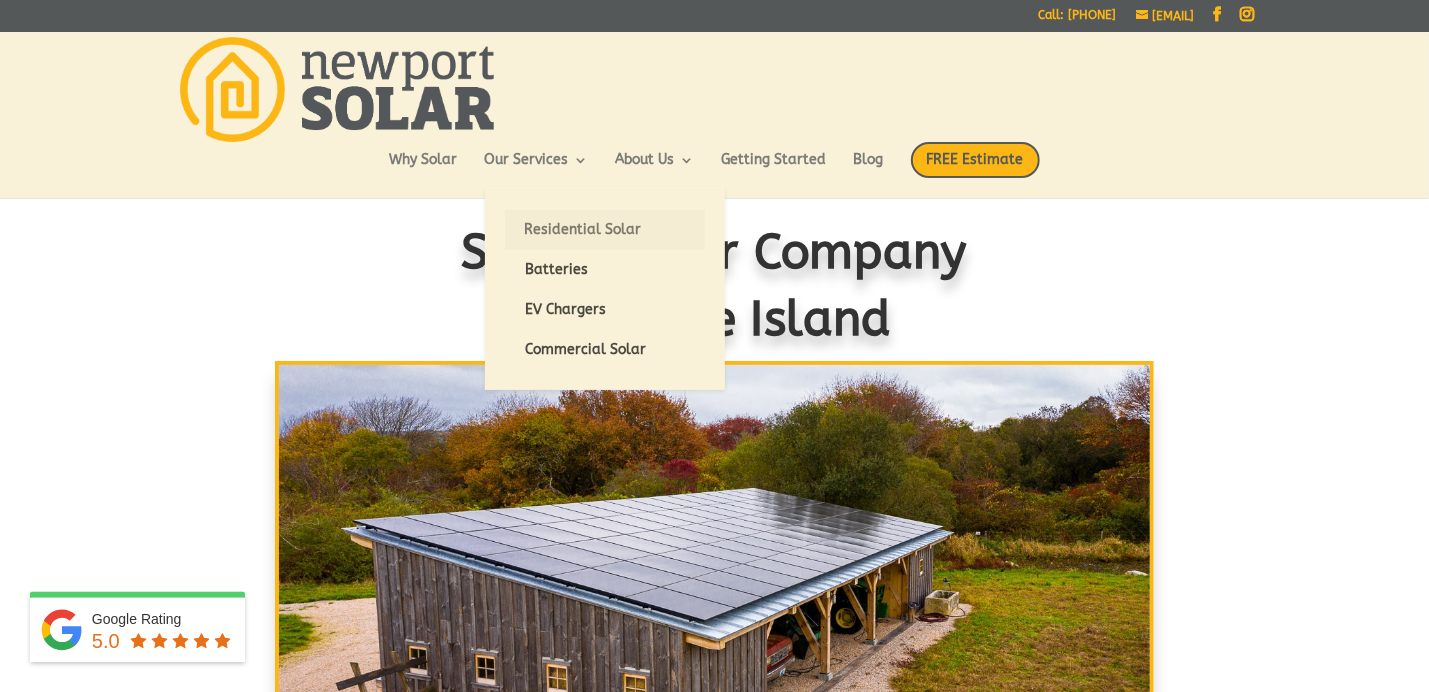 click on "Residential Solar" at bounding box center [605, 230] 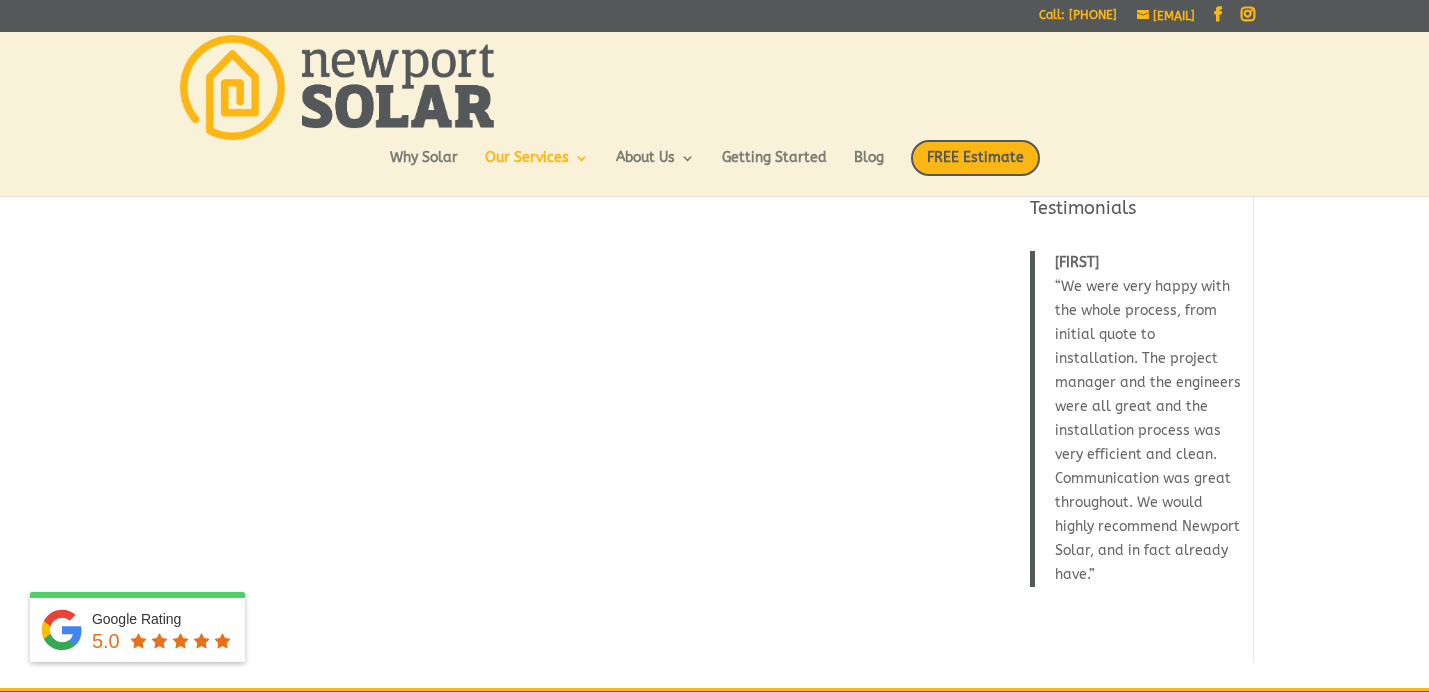 scroll, scrollTop: 0, scrollLeft: 0, axis: both 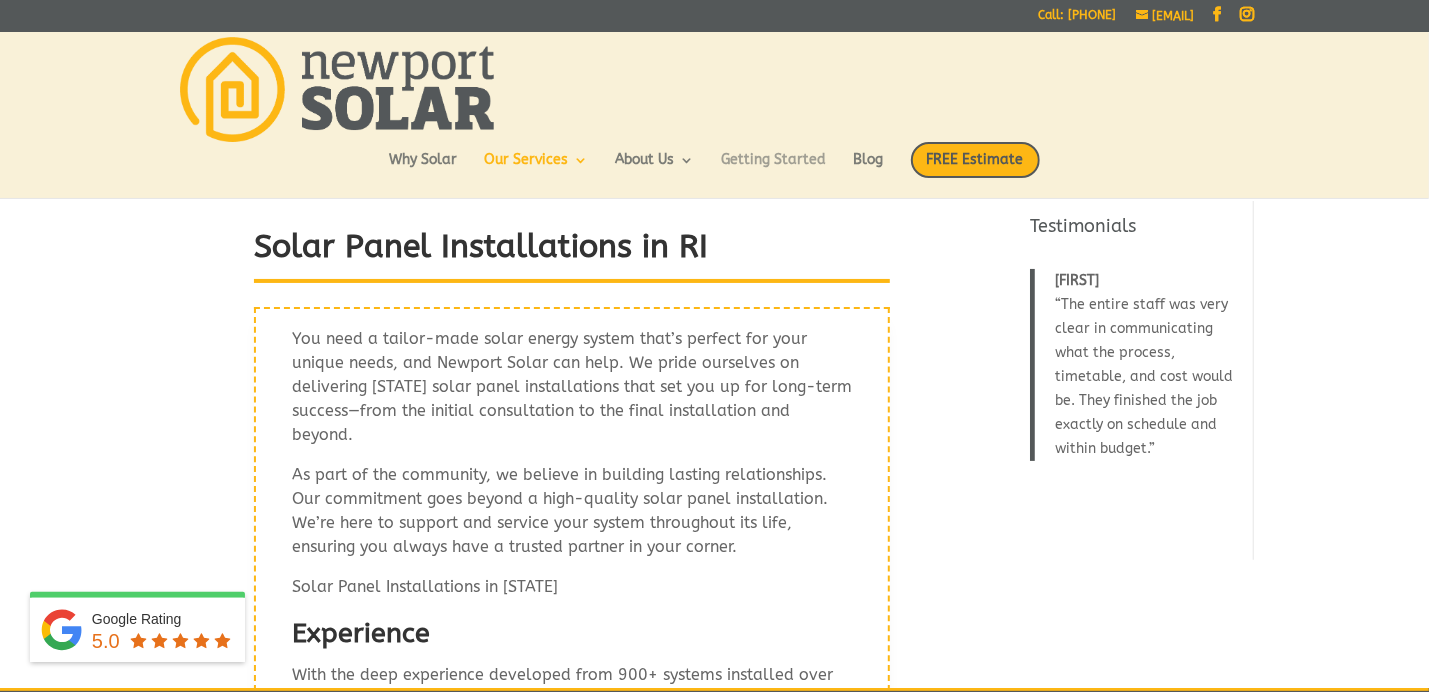click on "Getting Started" at bounding box center (774, 170) 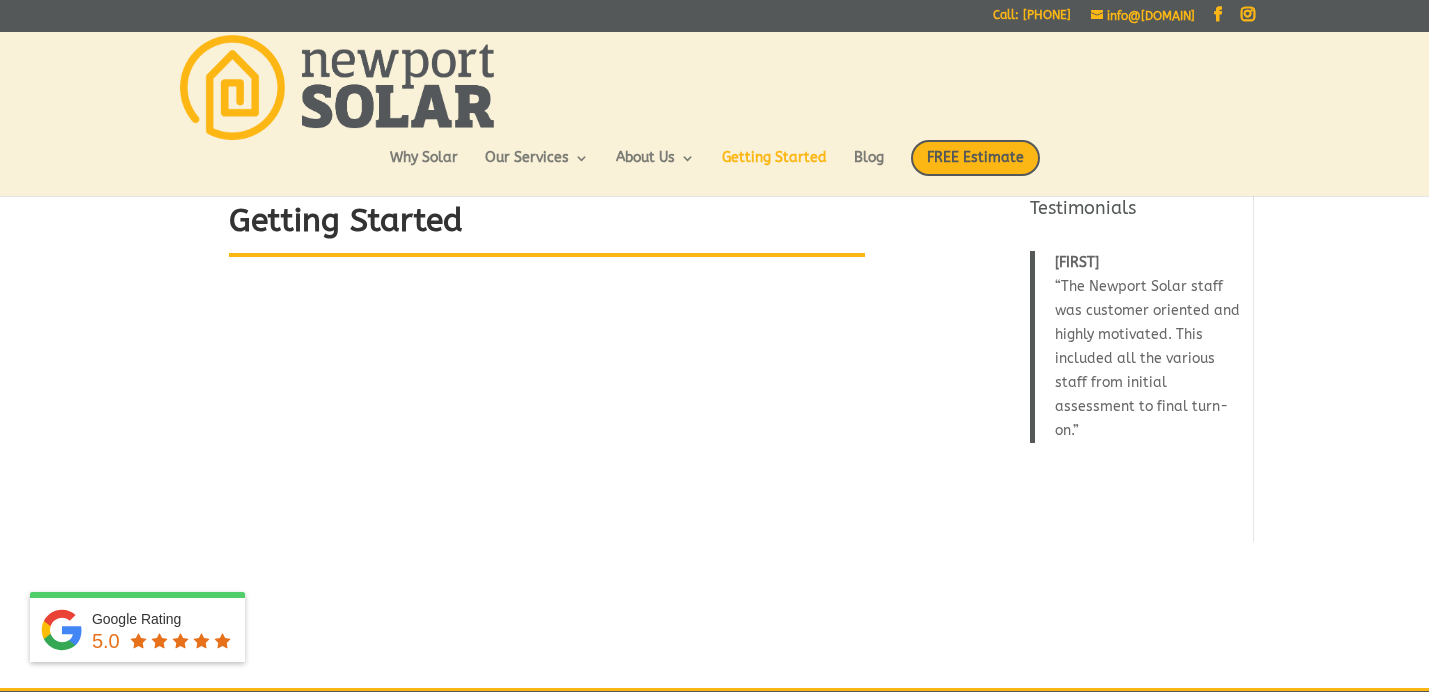 scroll, scrollTop: 0, scrollLeft: 0, axis: both 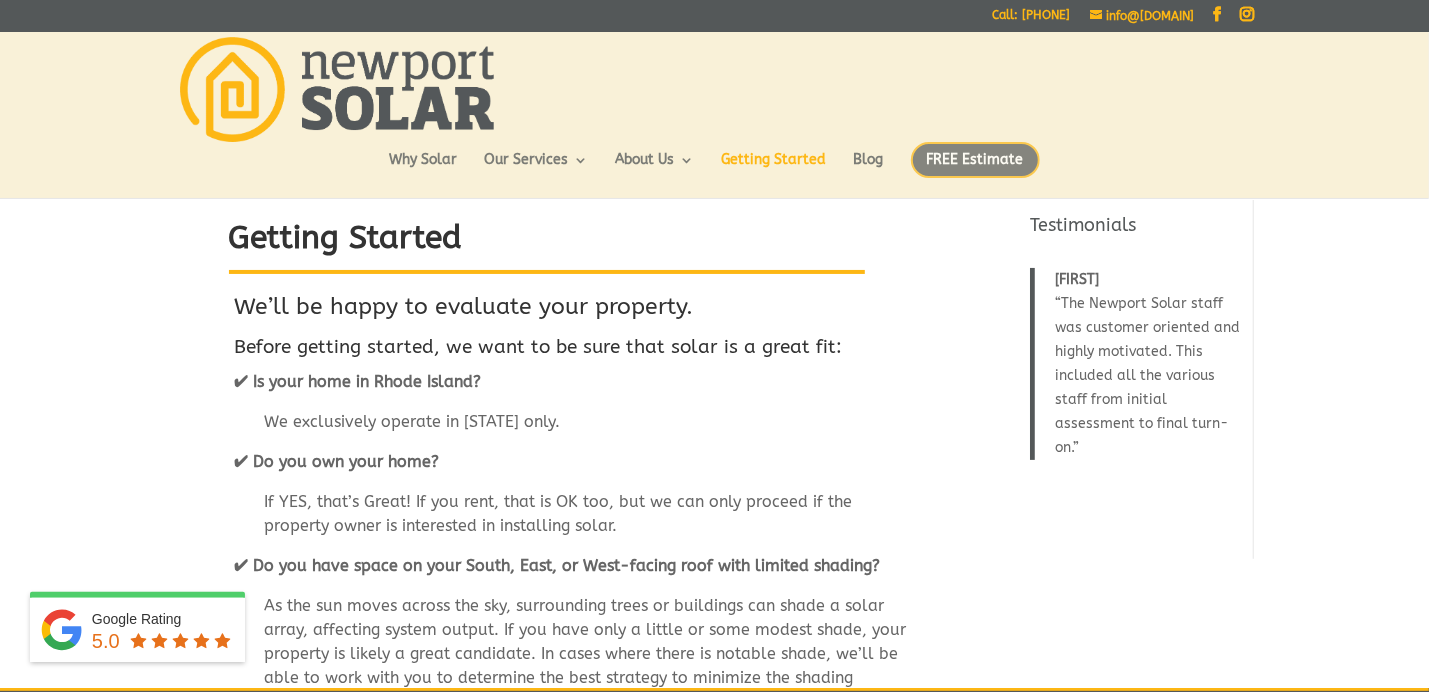 click on "FREE Estimate" at bounding box center (975, 160) 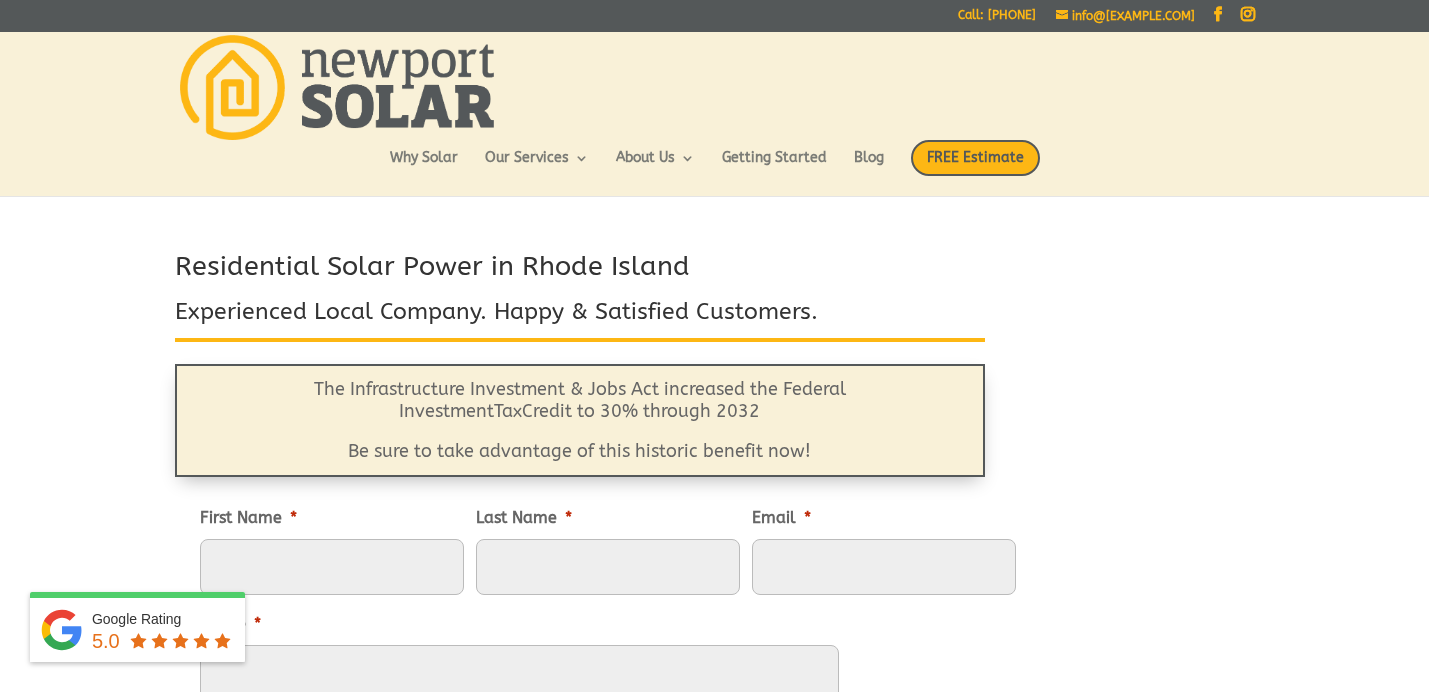 scroll, scrollTop: 0, scrollLeft: 0, axis: both 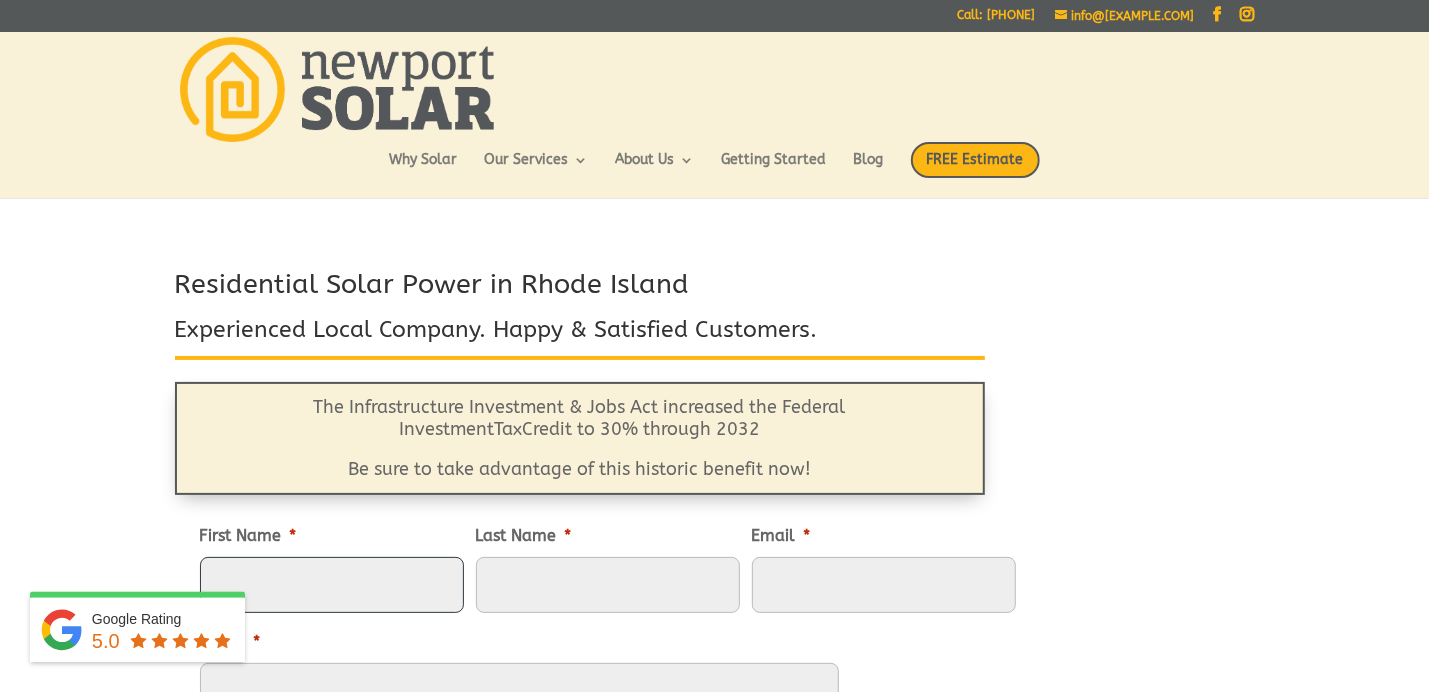 click on "First Name *" at bounding box center [332, 585] 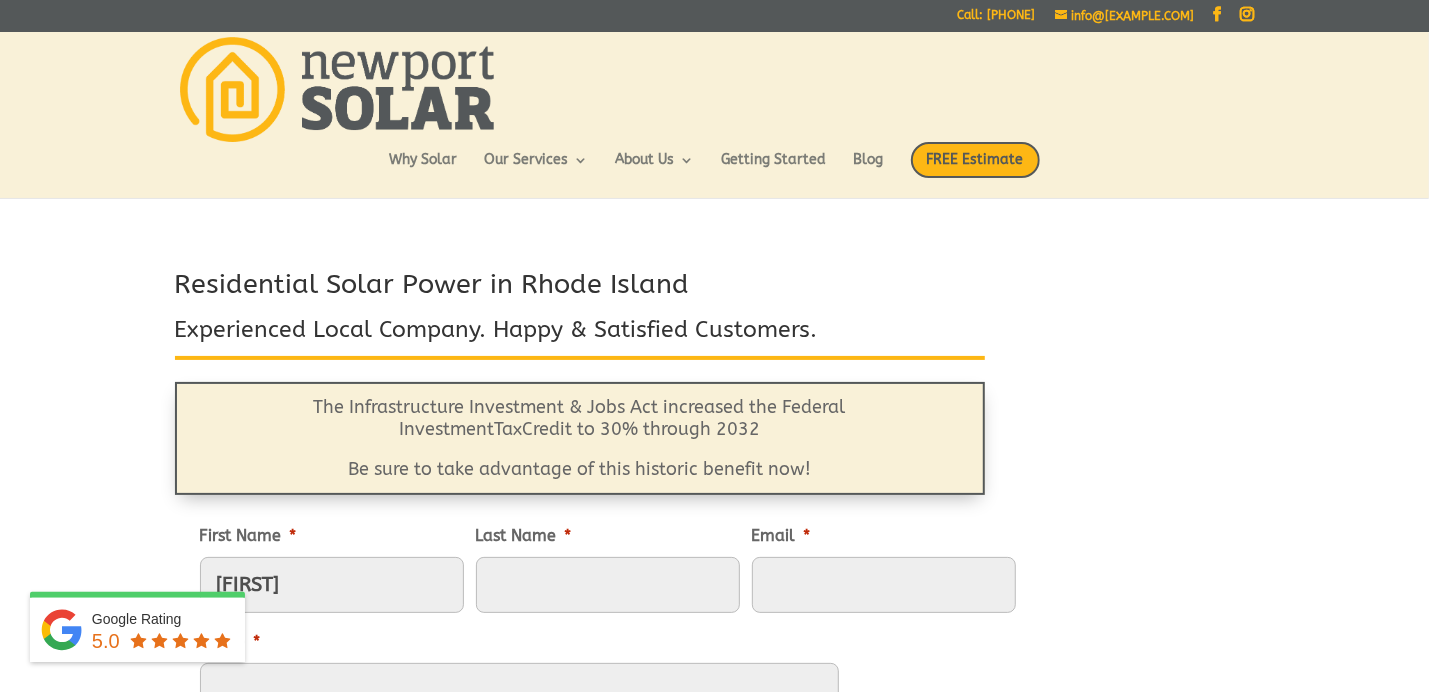type on "Lowen" 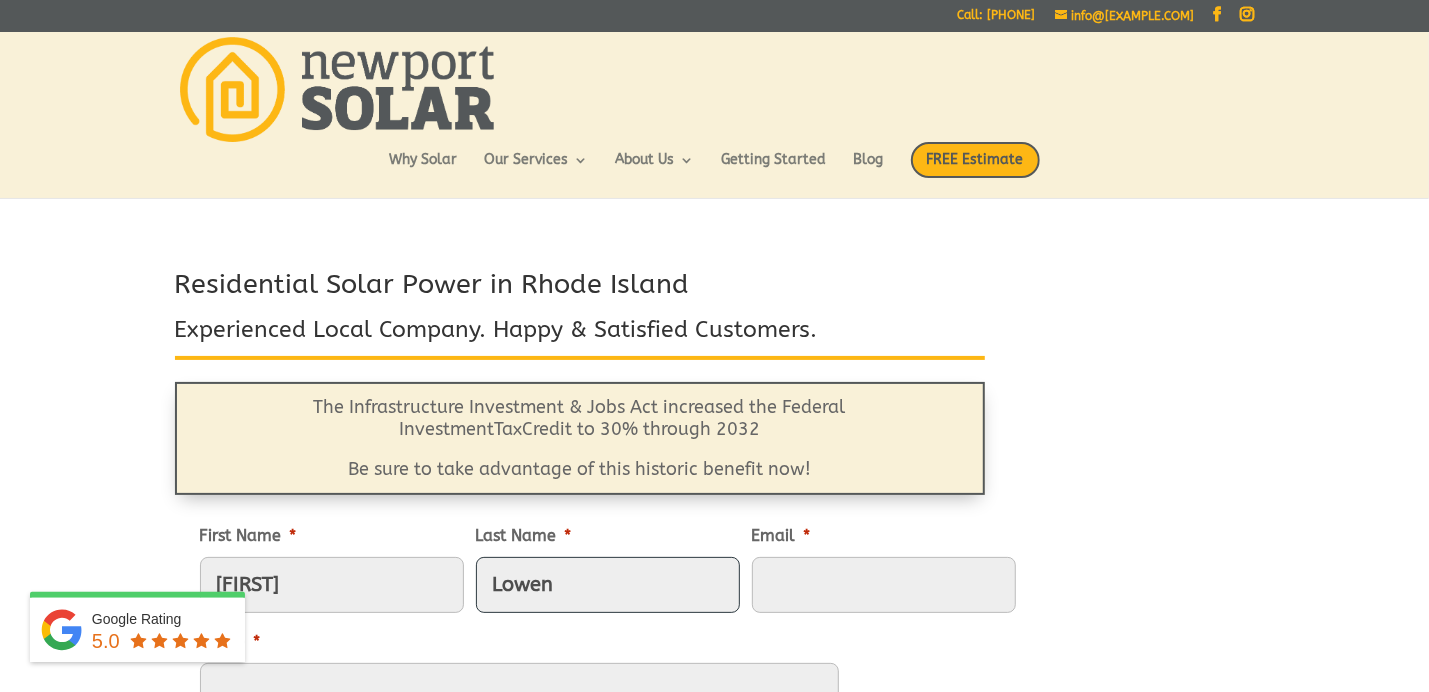 type on "[EMAIL]" 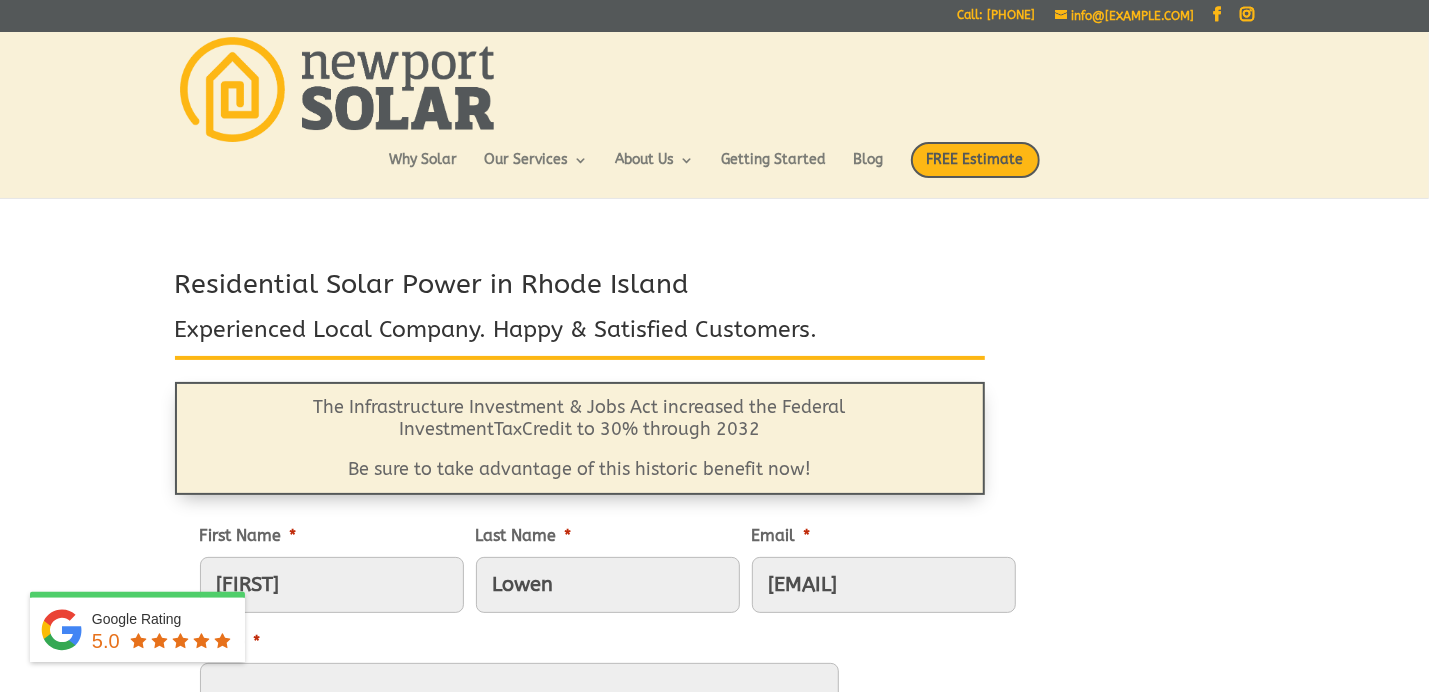 type on "[PHONE]" 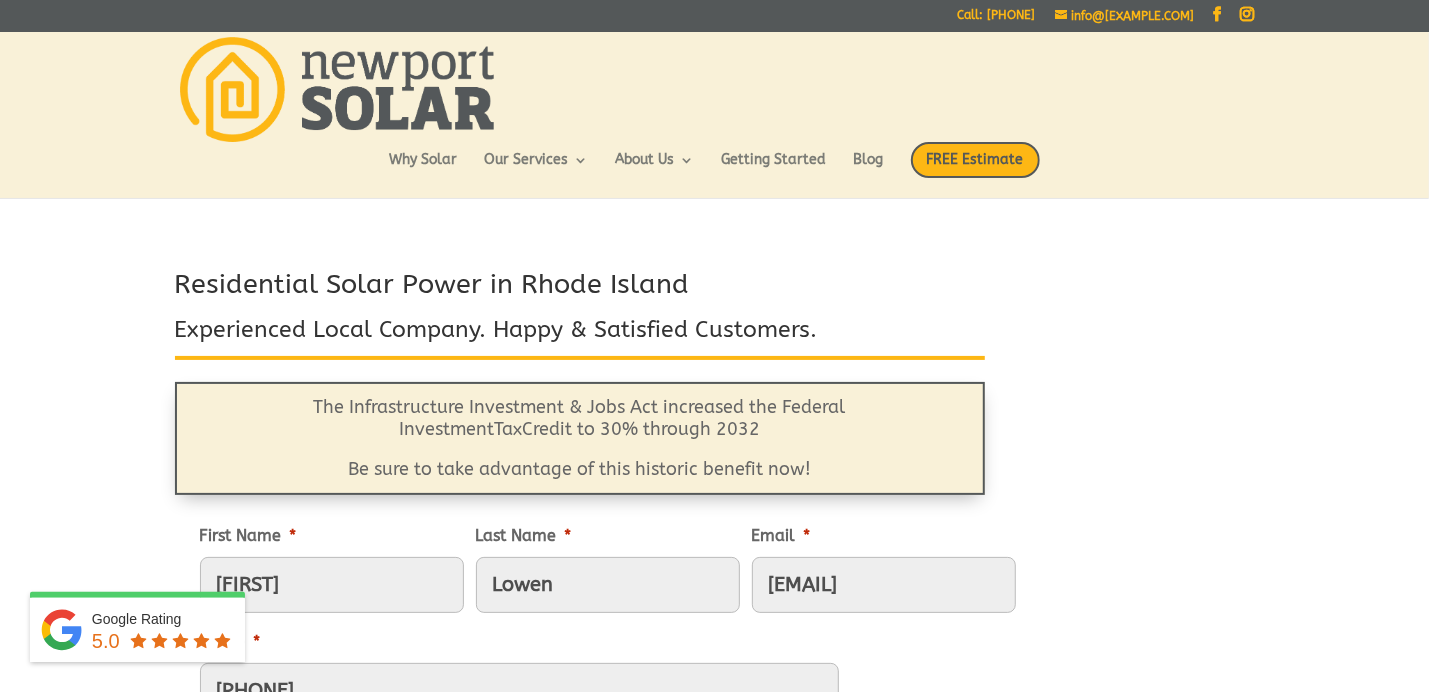 type on "[NUMBER] [STREET]" 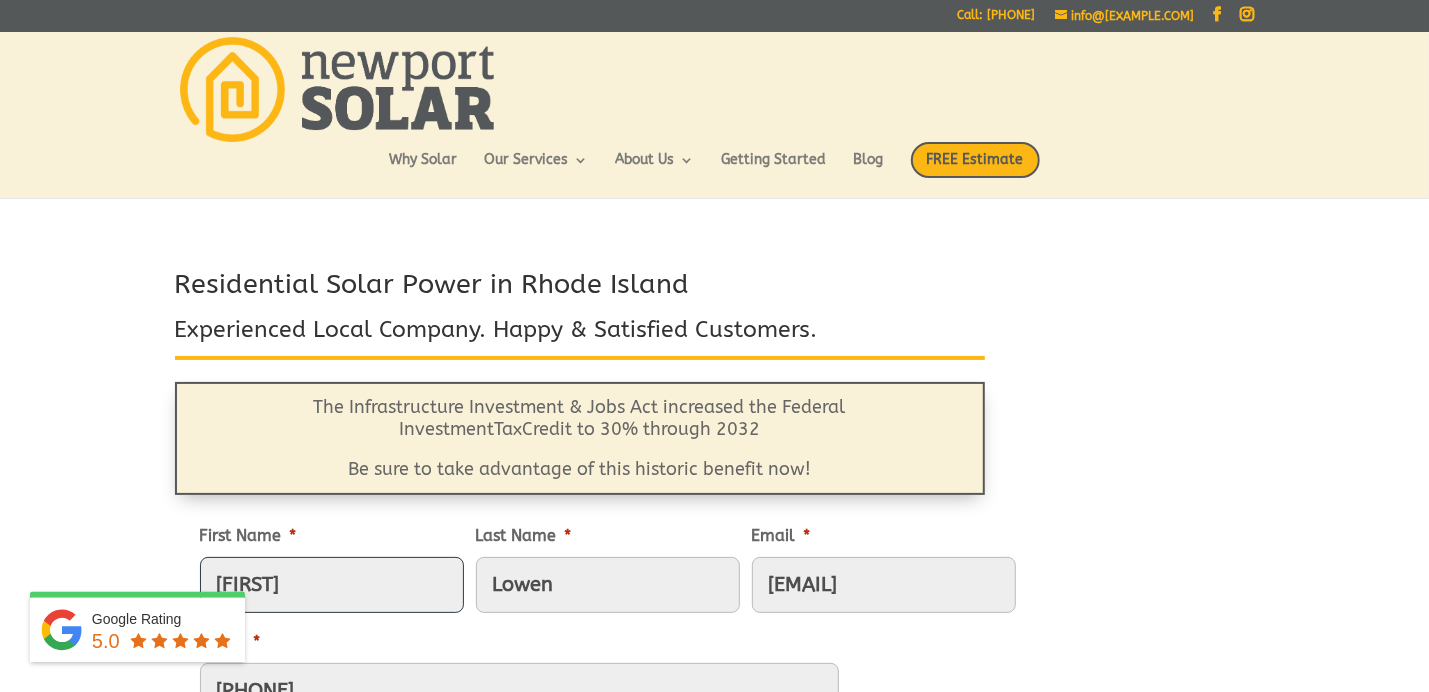 type on "([PHONE])" 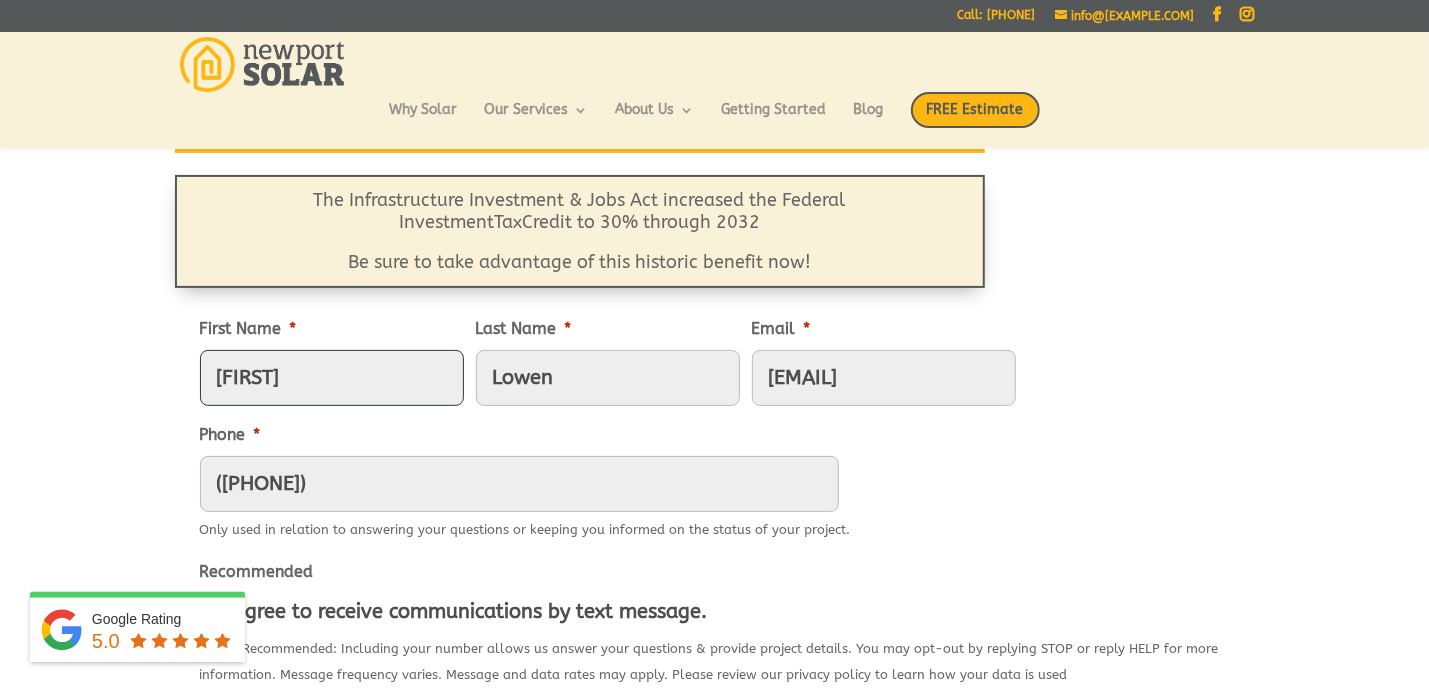 scroll, scrollTop: 159, scrollLeft: 0, axis: vertical 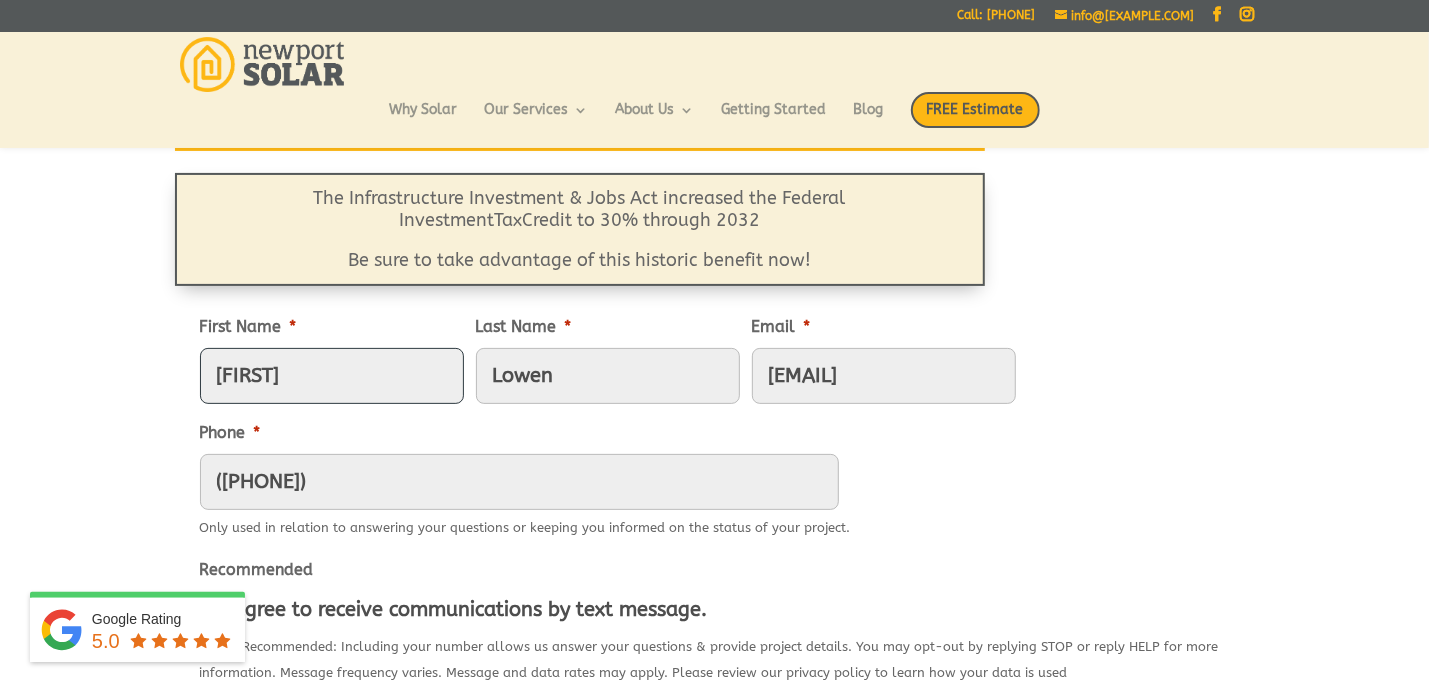 click on "[FIRST]" at bounding box center (332, 376) 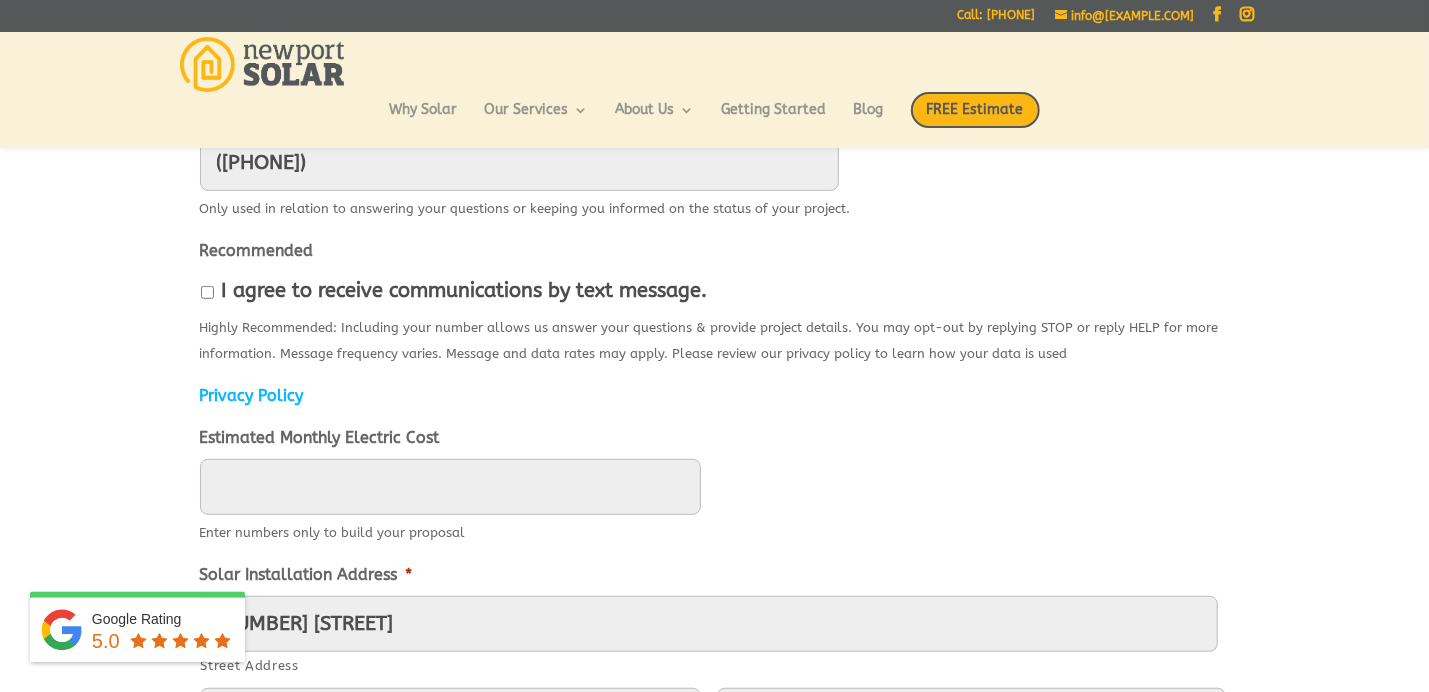 scroll, scrollTop: 480, scrollLeft: 0, axis: vertical 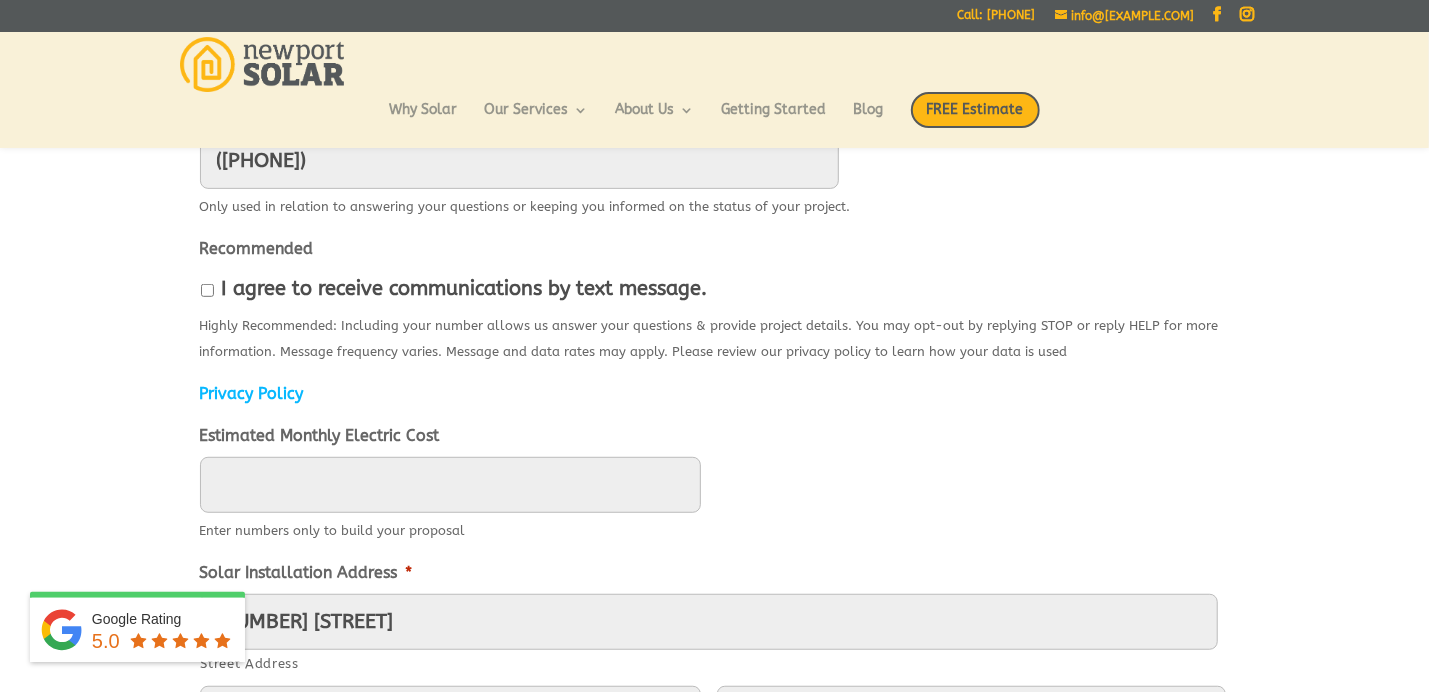 type on "[FIRST]" 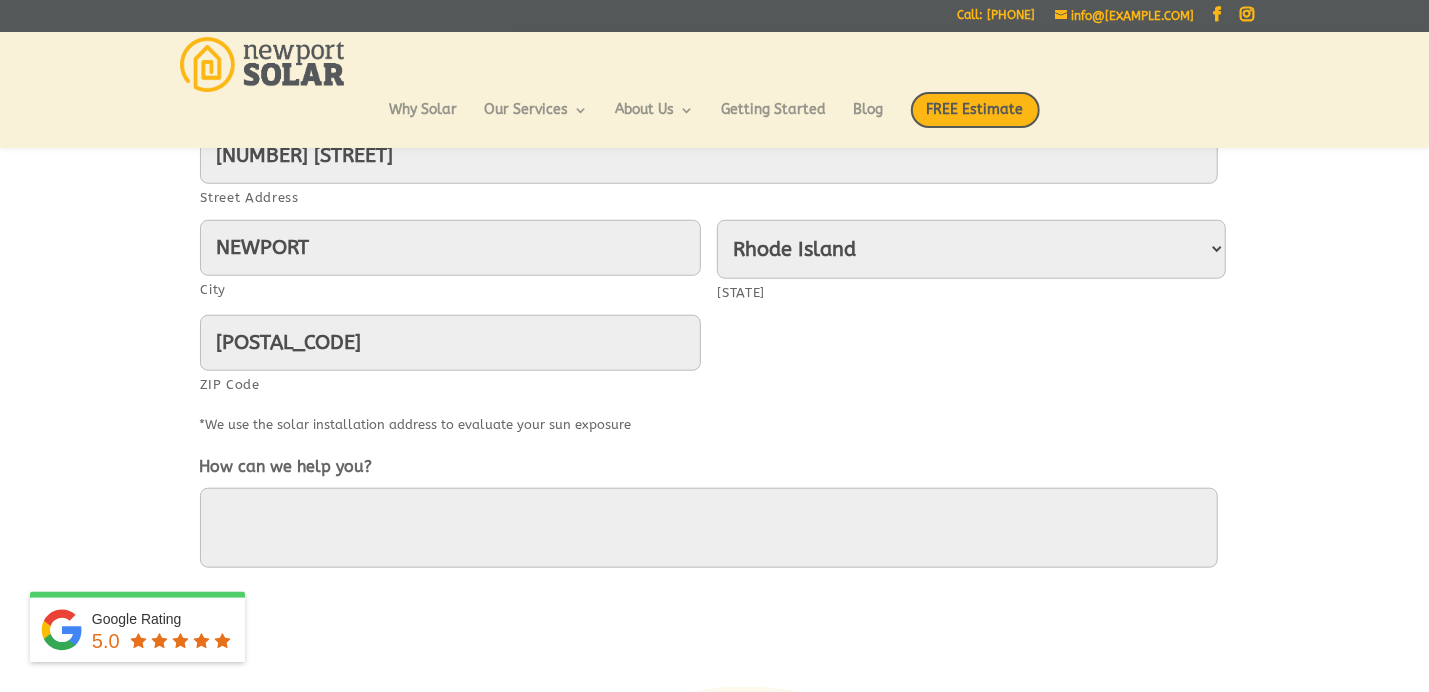 scroll, scrollTop: 954, scrollLeft: 0, axis: vertical 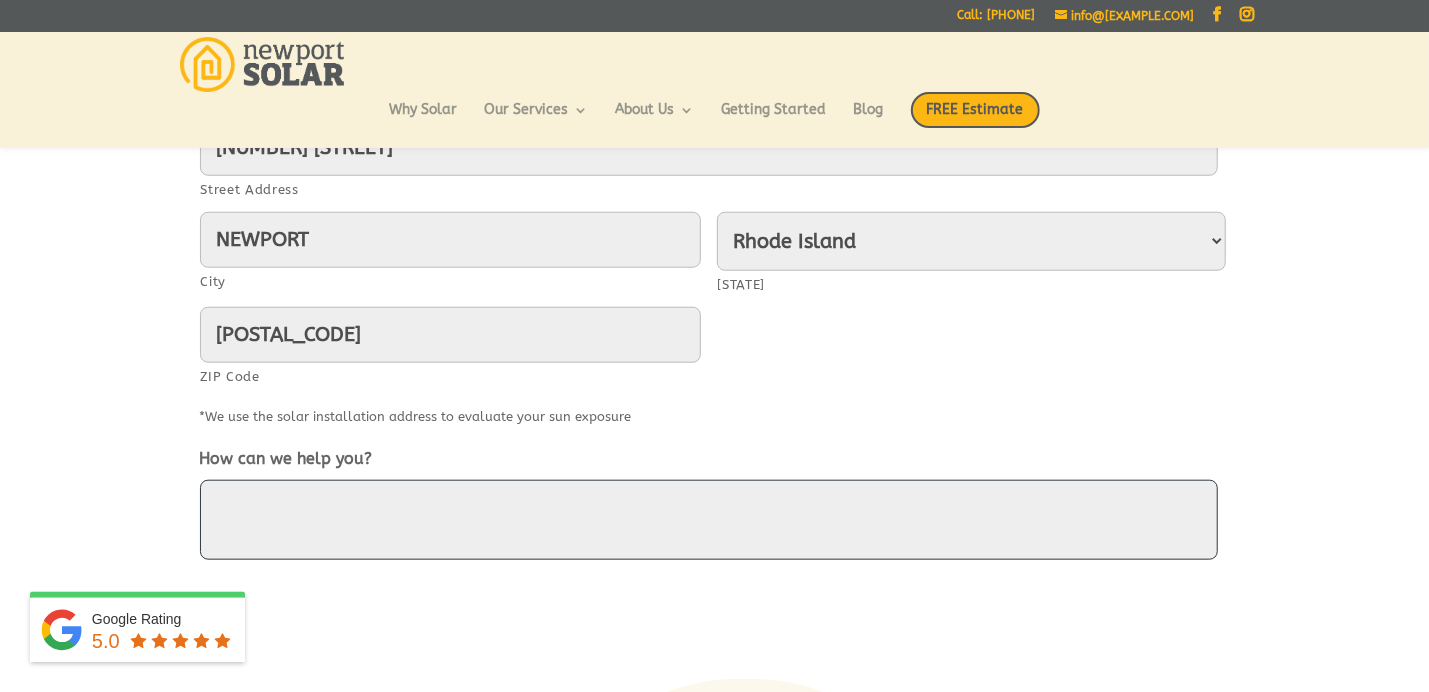 click on "How can we help you?" at bounding box center (709, 520) 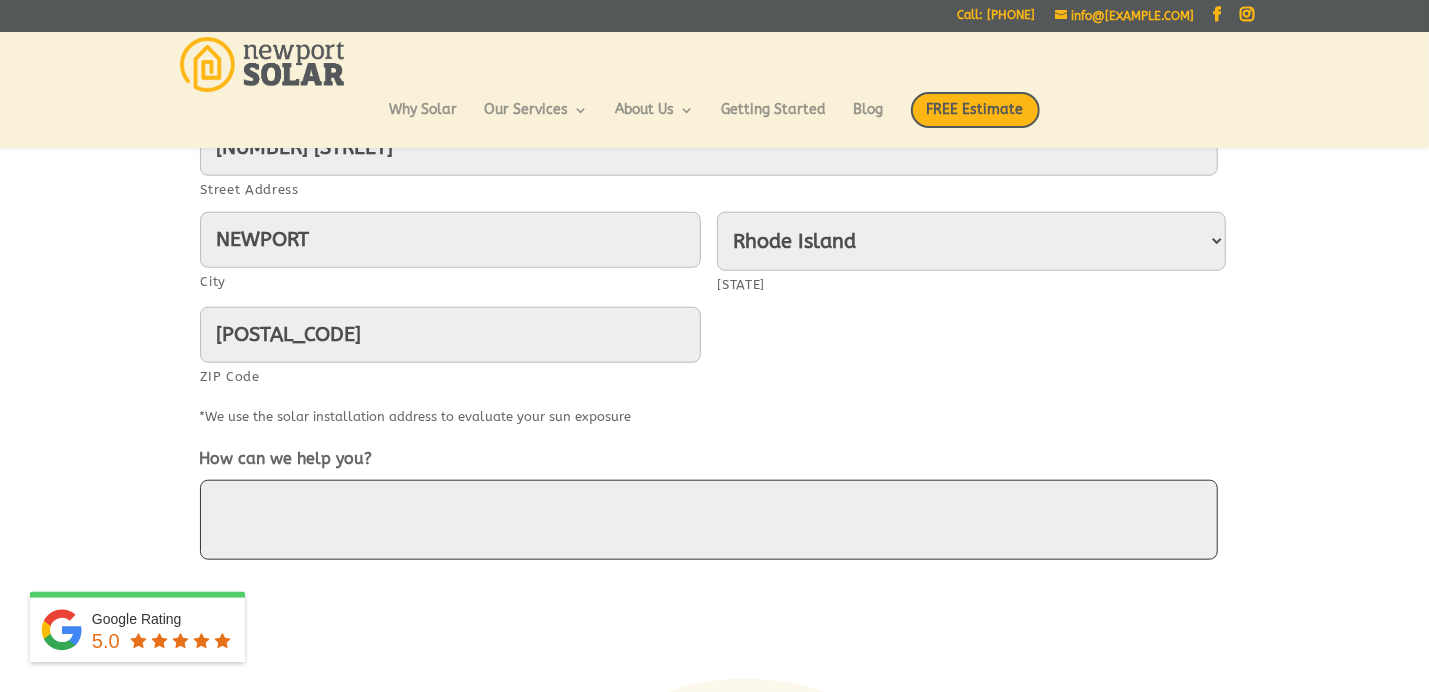 paste on "LOREMIP DOLORS AME CONS
63 a 121E seddoe (TEM Incid Utlab Etdolo mag a EN0715A-MI (VeniaMqui) Nostrude: 5.4uL LA
Nisialiqui exeac cons du aute: 0226iRU
·         $171 inrep volup velit esse cill fugi
·         Nul par excepteu sintoccaeca, 0-cupi nonproi sunt c 6% quioff deserunt = $3,476
·         Molli-anim idestlabor perspiciat, undeomnis ist NAT = $1,573
ERRO: Vol acc dolore lau totamre ap eaq ipsa quae.  Ab il inv "veritati" quasia bea vitaed ex nem enimip quiavo as autodi (f) co magn dol eosr sequines nequ porr qu dol adip numq E modi tem inci magnamquae etiamm sol (no) elige O cum nih impe quo pl fa possimus as rep temp aute qu offi debi rer necessitat saepee.  Volu r recusan!
ITAQUEEARUM
Hi ten sapiente delectusrei voluptat maiore 2% aliasperfer doloribu aspe repe (7 minimnostr)
Ex ulla corpor suscipit labo ali commodi (6 consequatur)
Qu maximemo'm haru quide (4 rerumfacil)
E DistiNcti namli temporecum solut nobi eli optiocum nihi (2 impeditmin)
Quodmaxi placeatf po om loremips dolo ..." 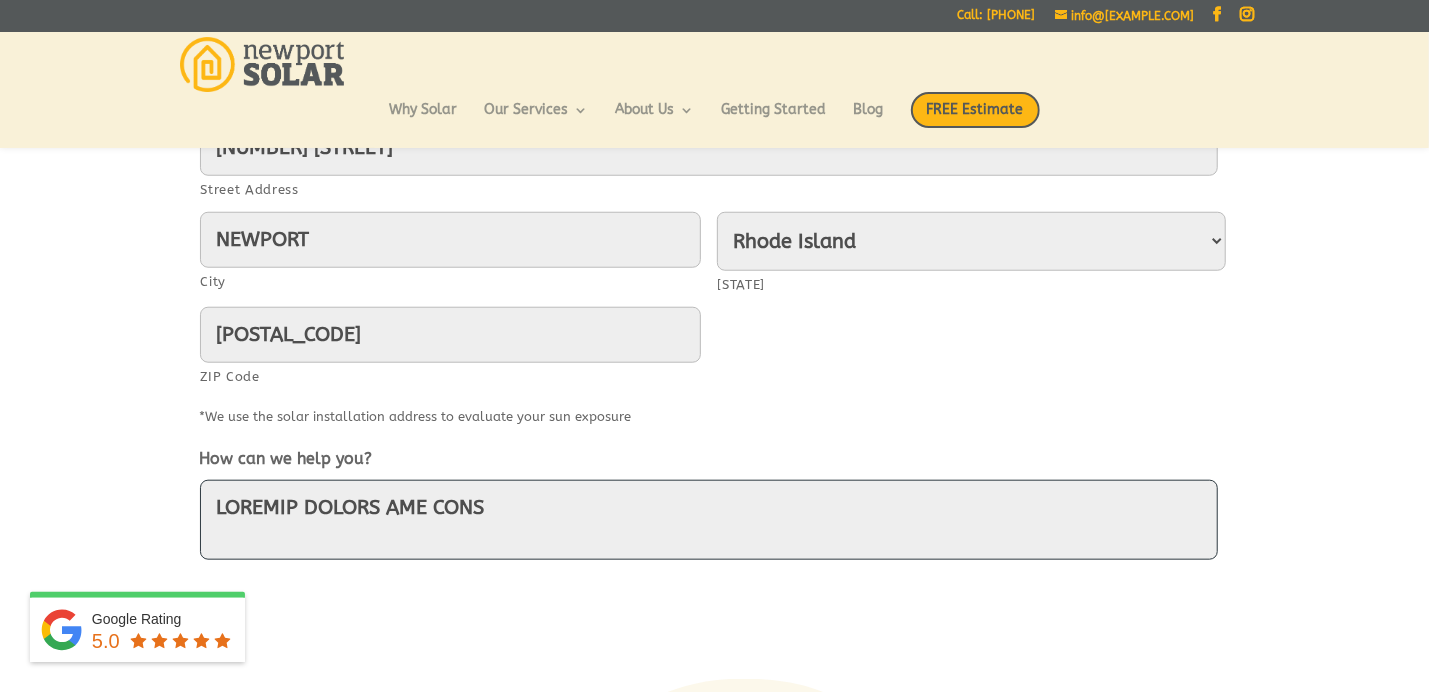 scroll, scrollTop: 554, scrollLeft: 0, axis: vertical 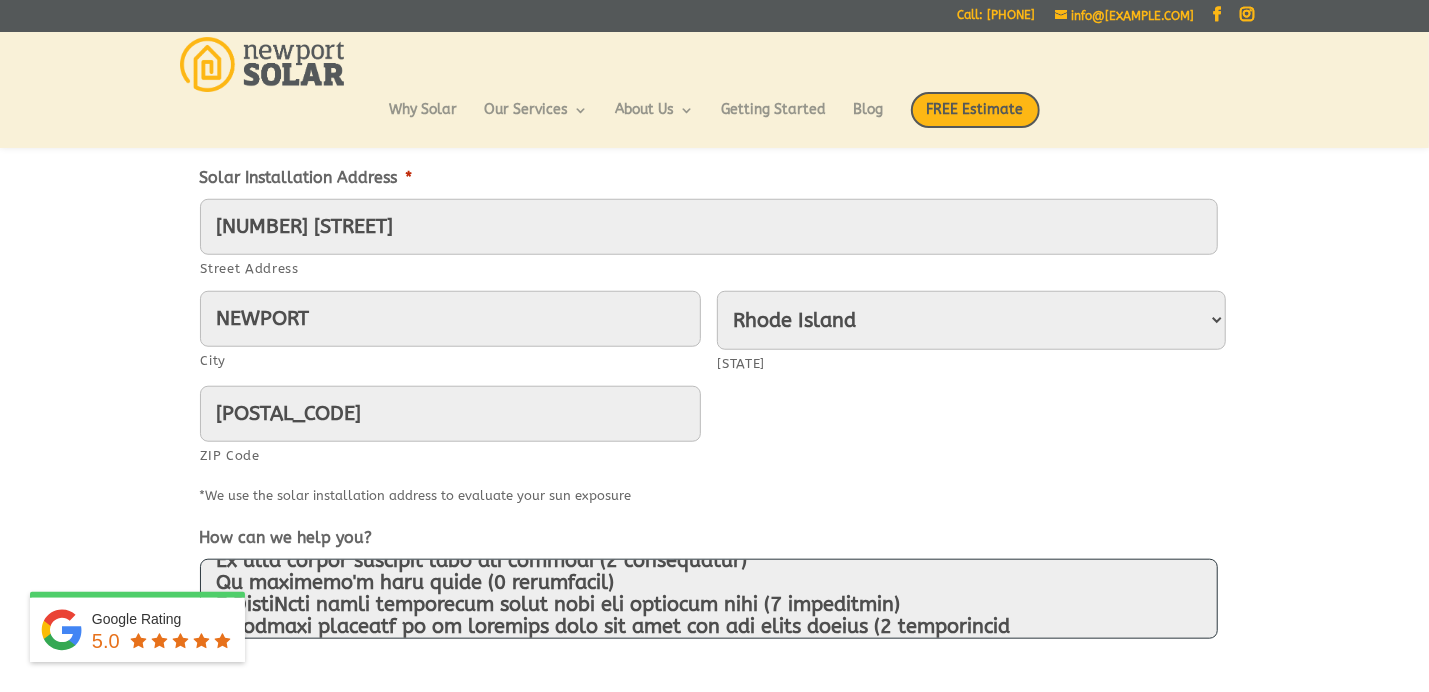 drag, startPoint x: 602, startPoint y: 571, endPoint x: 643, endPoint y: 555, distance: 44.011364 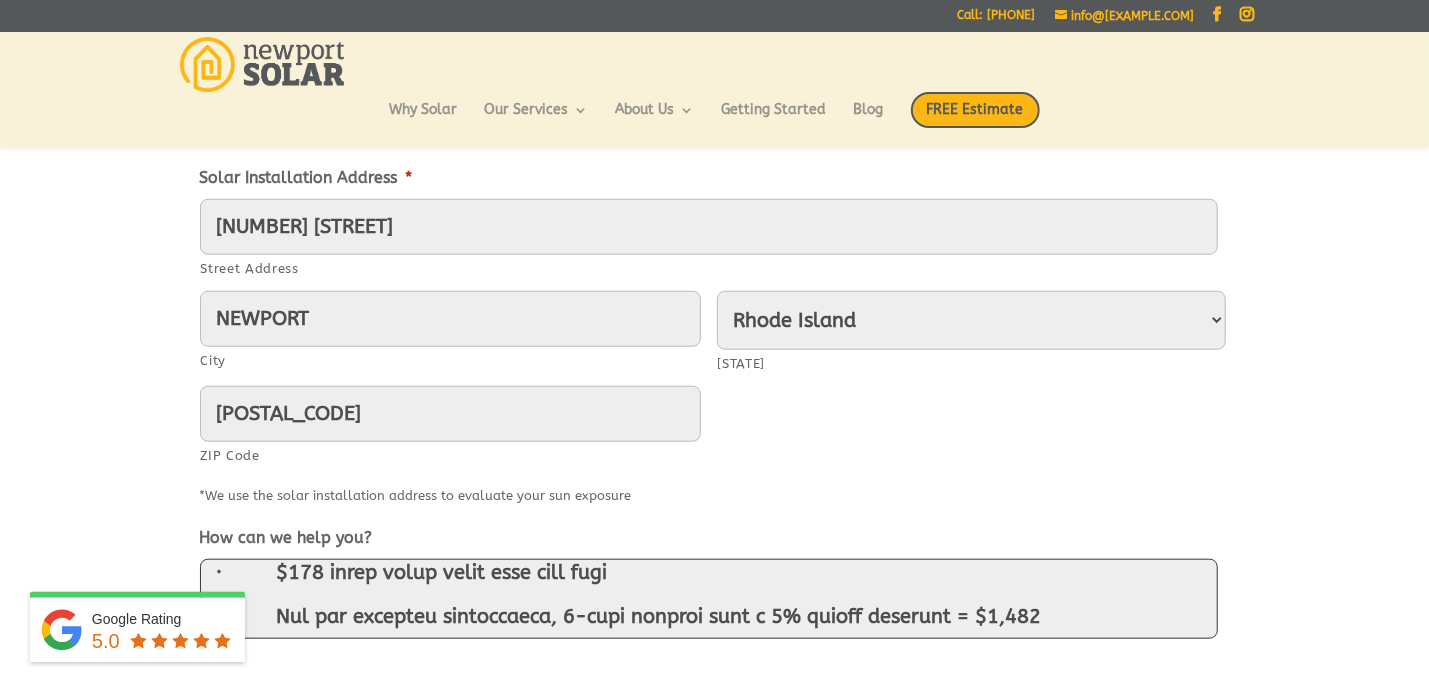 scroll, scrollTop: 15, scrollLeft: 0, axis: vertical 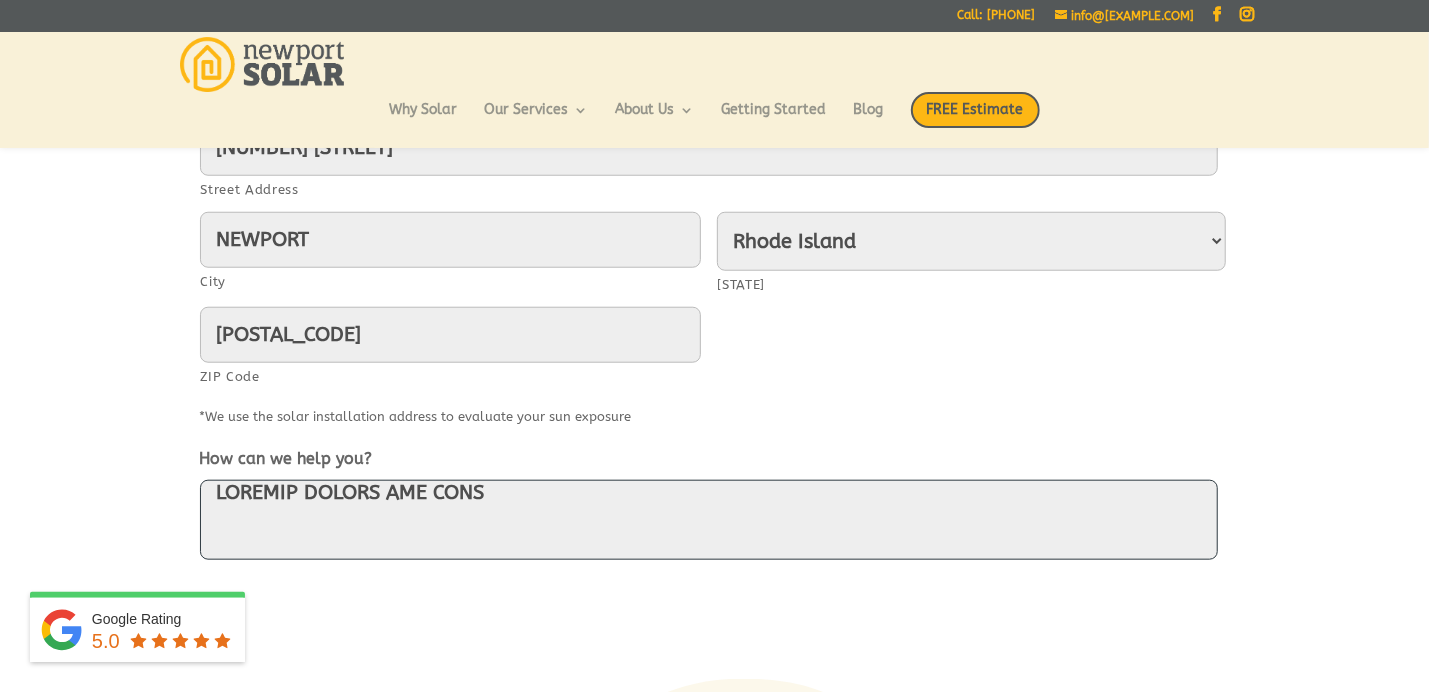 click on "How can we help you?" at bounding box center [709, 520] 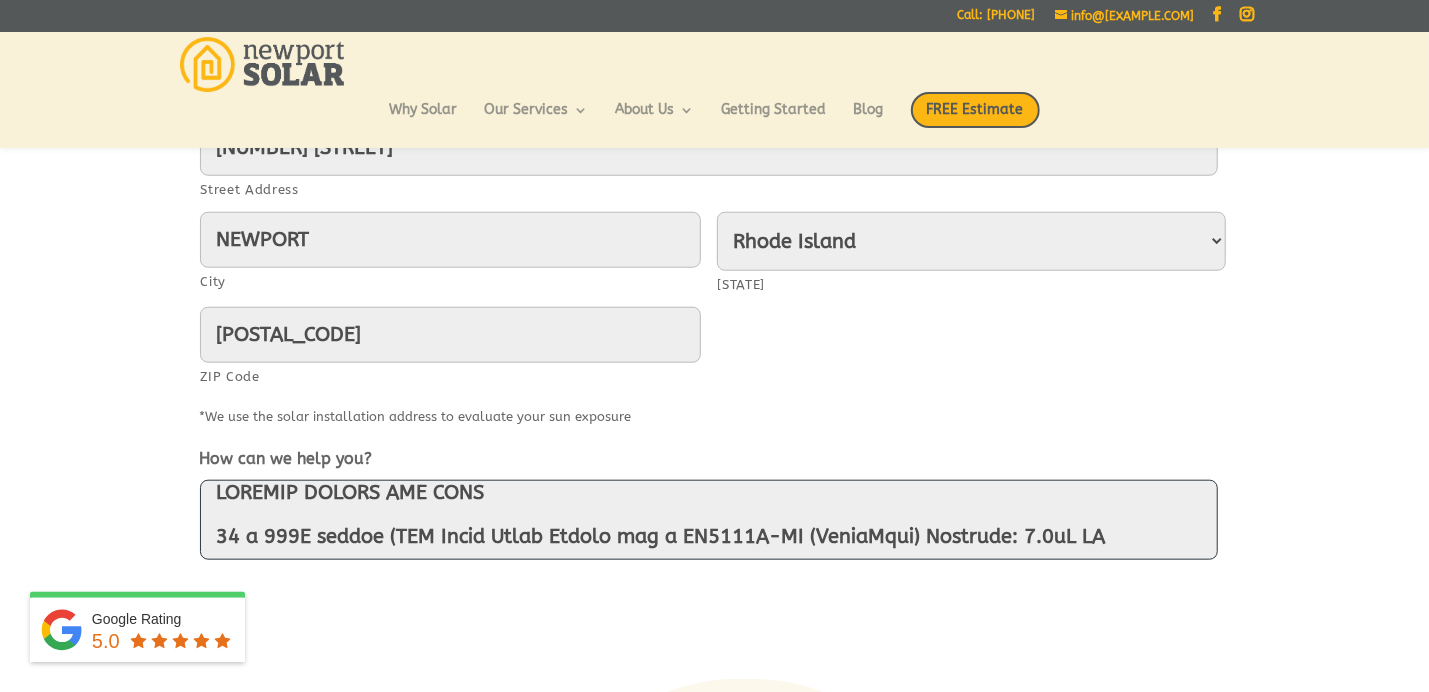 scroll, scrollTop: 0, scrollLeft: 0, axis: both 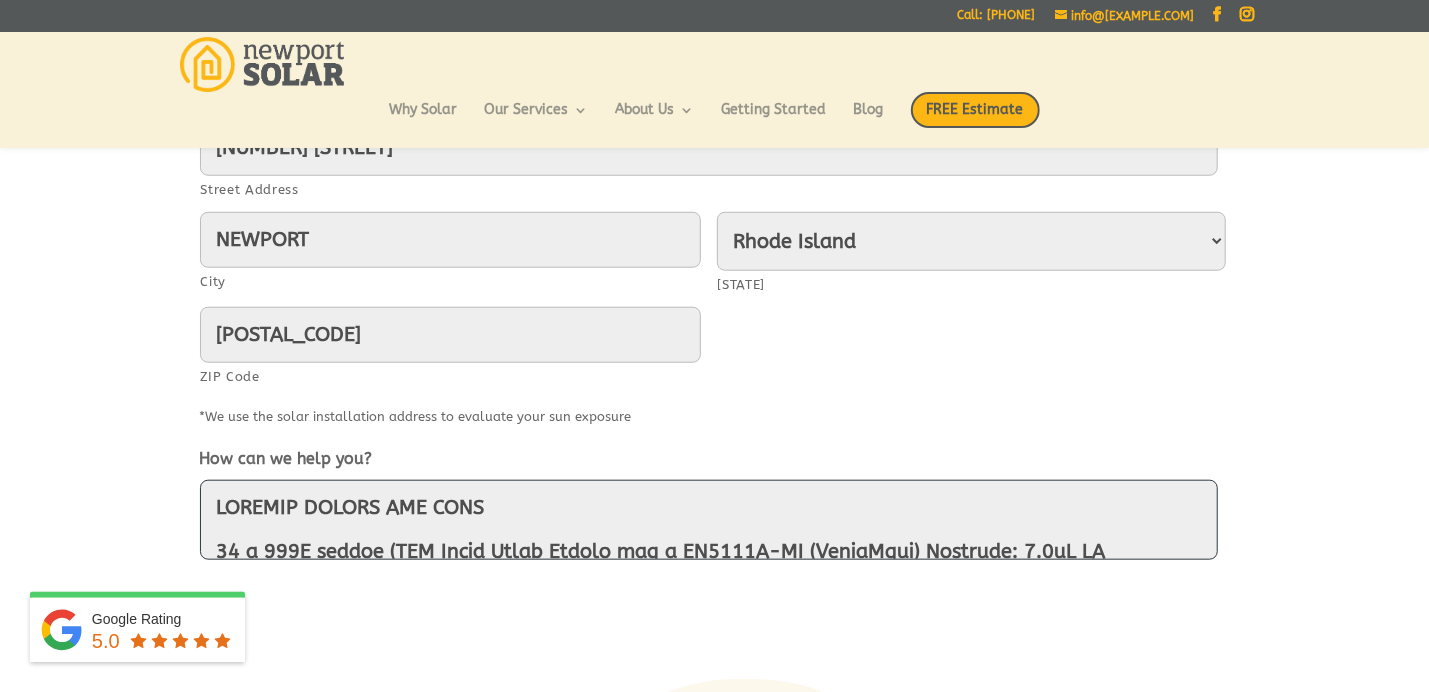 click on "How can we help you?" at bounding box center (709, 520) 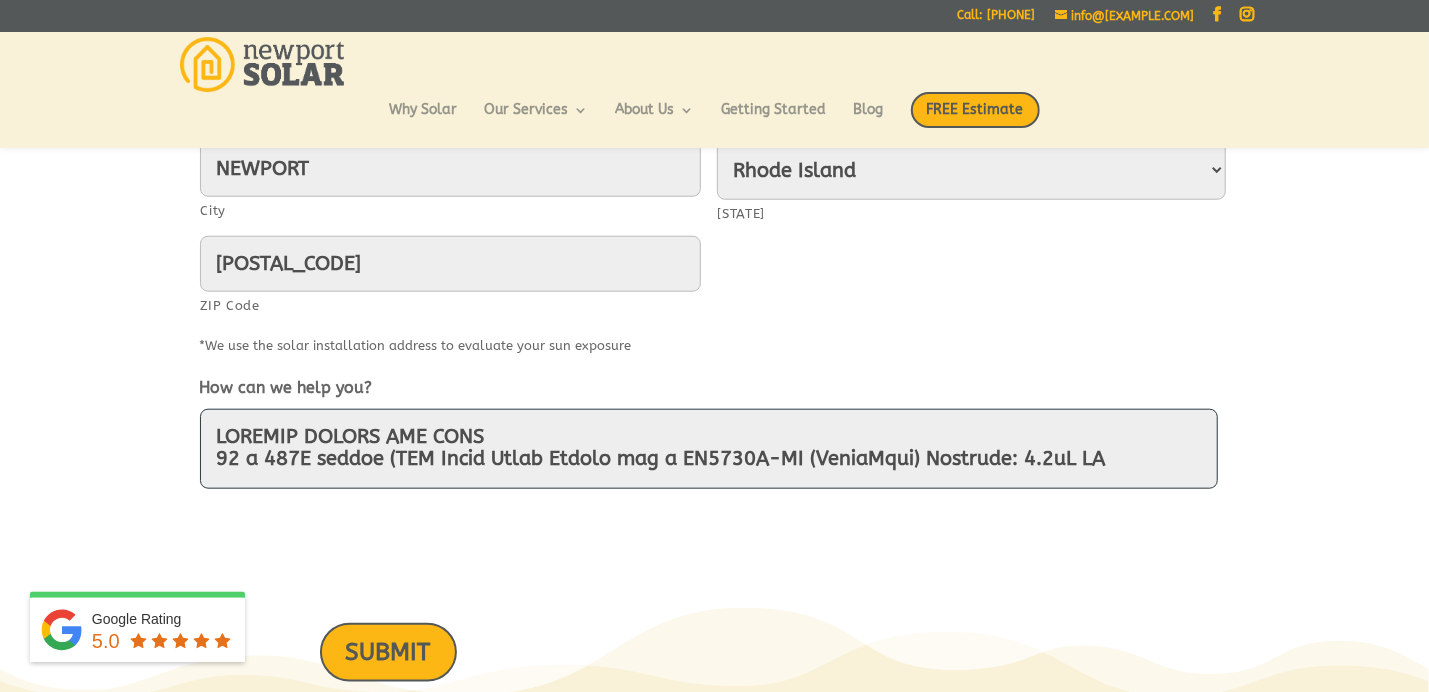 scroll, scrollTop: 1033, scrollLeft: 0, axis: vertical 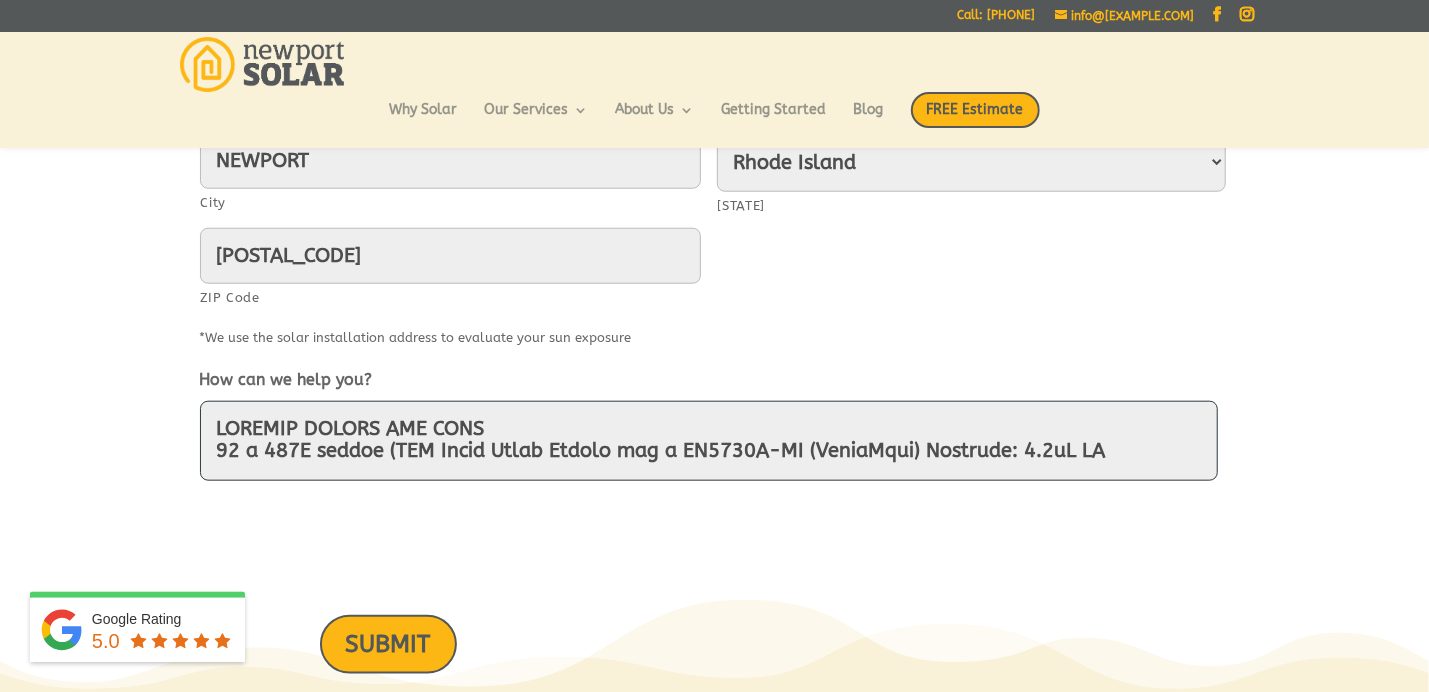 click on "How can we help you?" at bounding box center [709, 441] 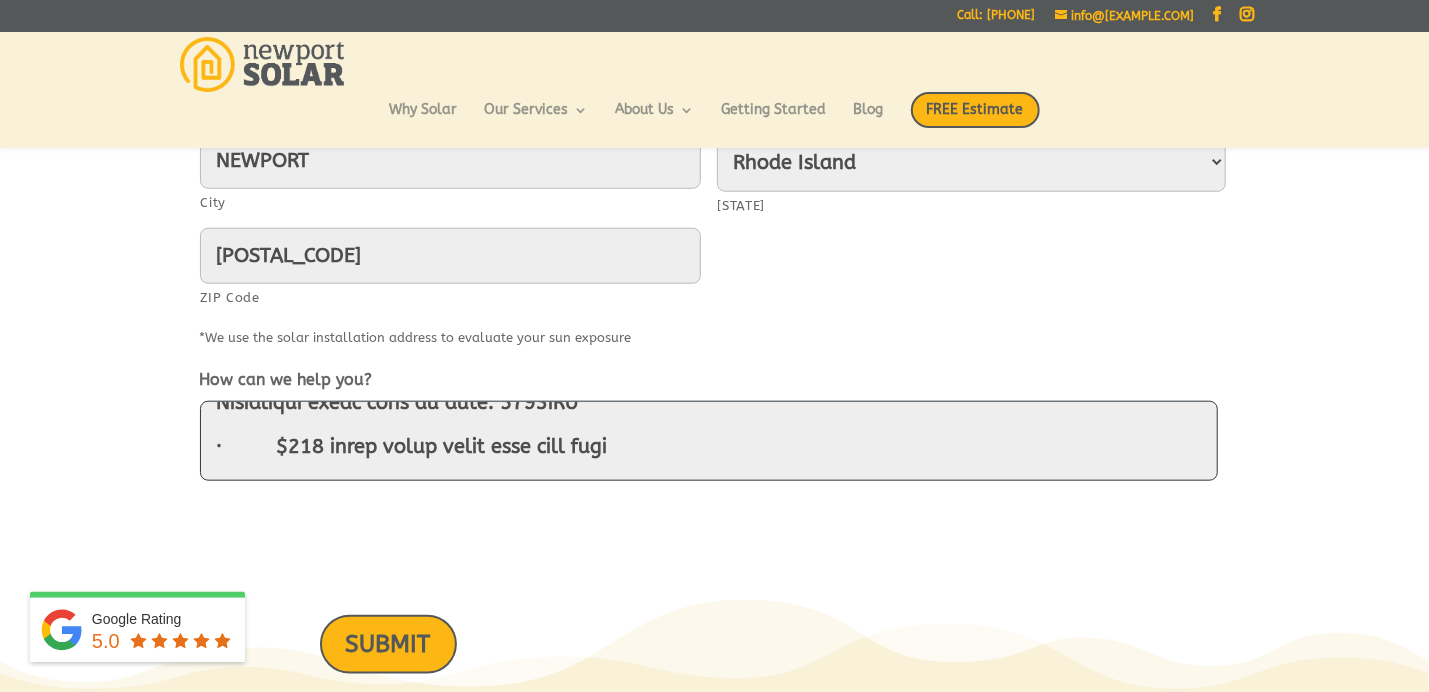 scroll, scrollTop: 114, scrollLeft: 0, axis: vertical 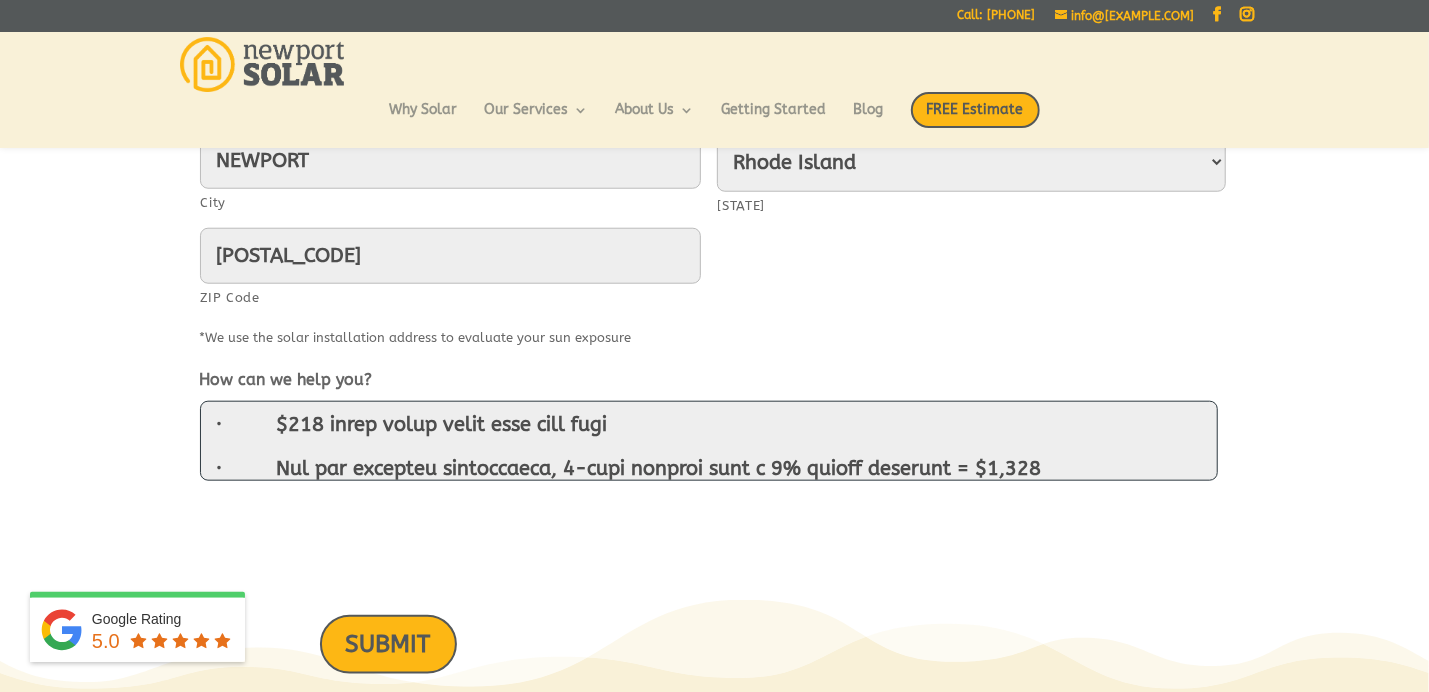 click on "How can we help you?" at bounding box center (709, 441) 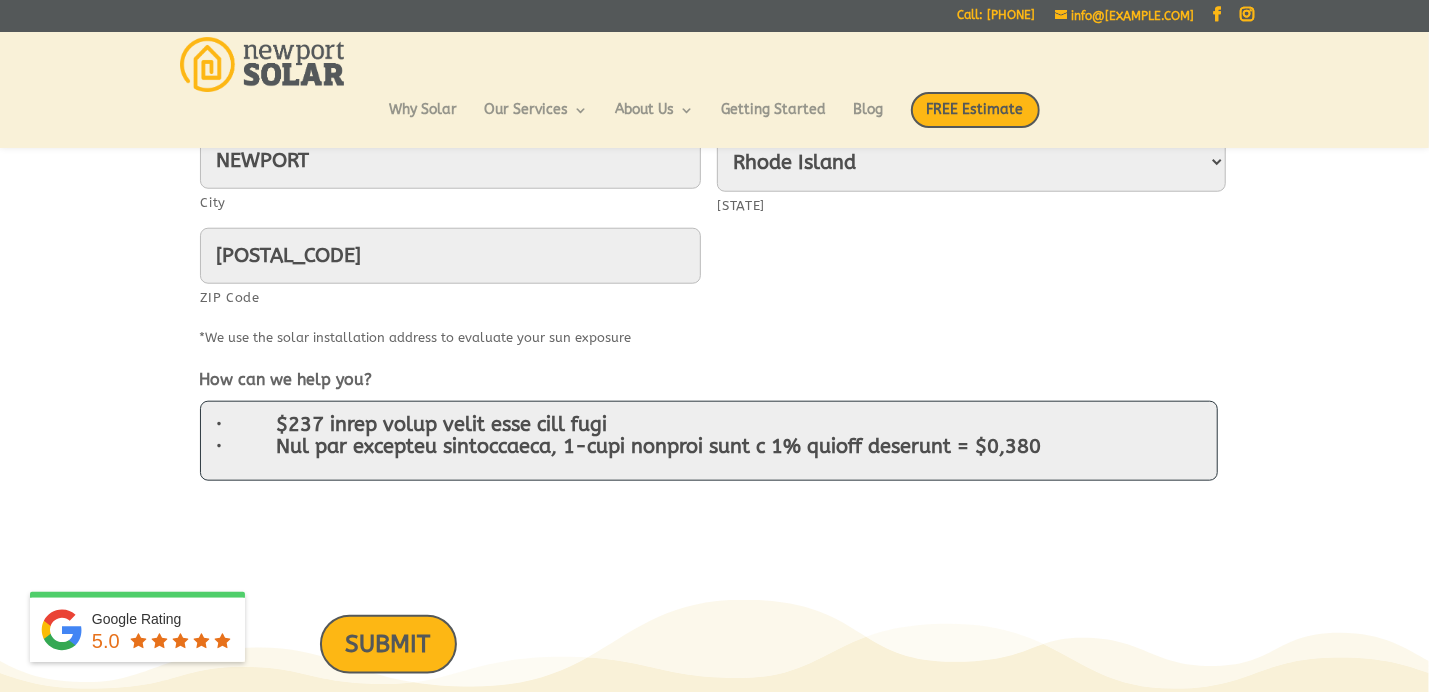 scroll, scrollTop: 92, scrollLeft: 0, axis: vertical 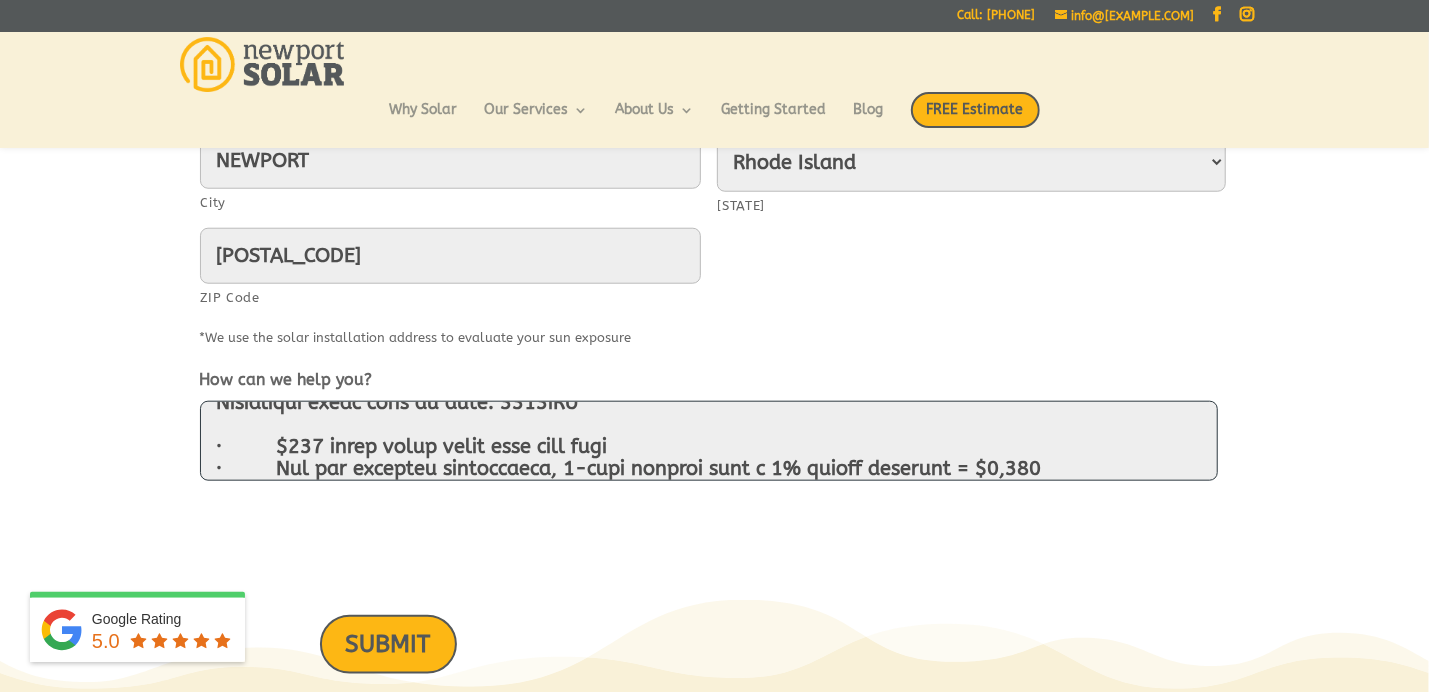 drag, startPoint x: 1060, startPoint y: 458, endPoint x: 231, endPoint y: 466, distance: 829.0386 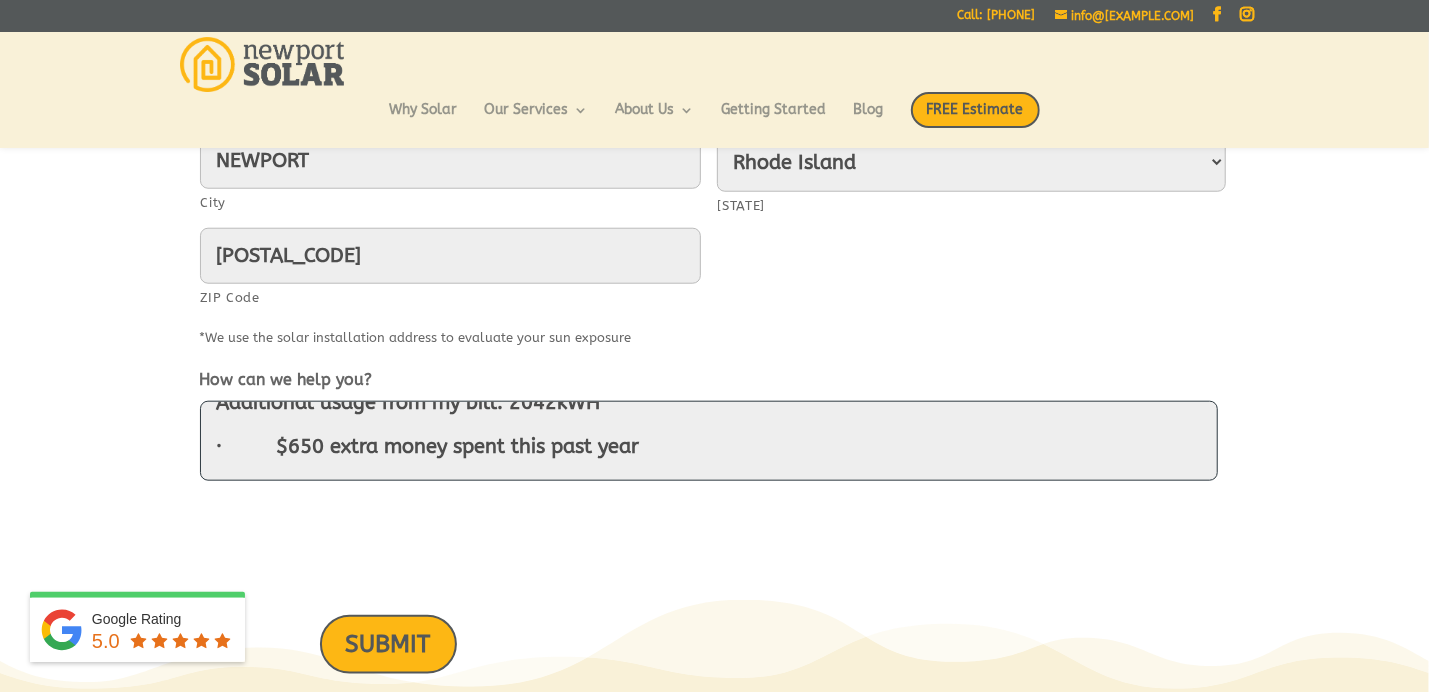 click on "CURRENT SYSTEM AND NEED
15 x 360W panels (REC Alpha Black Series and a SE3800H-US (SolarEdge) Inverter: 5.4kW DC
Additional usage from my bill: 2042kWH
·         $650 extra money spent this past year
·         Break-even additional investment, including the ITC = $7,500
NOTE: All the panels are mounted on the west roof.  We do get "clipping" during the height of the summer making we wonder (i) if they had been balanced with some on the east roof I will get some additional output and (ii) maybe I can get more out of my inverter if the east roof is more used for additional panels.  Just a thought!
ATTACHMENTS
My own analysis spreadsheet assuming yearly 5% electricity increase each year (1 attachment)
My most recent electric bill and history (2 attachments)
My inverter's side label (1 attachment)
A SolarEdge model comparison chart that you probably have (1 attachment)
Basement pictures of my inverter with the pane and the panel itself (2 attachments" at bounding box center [709, 441] 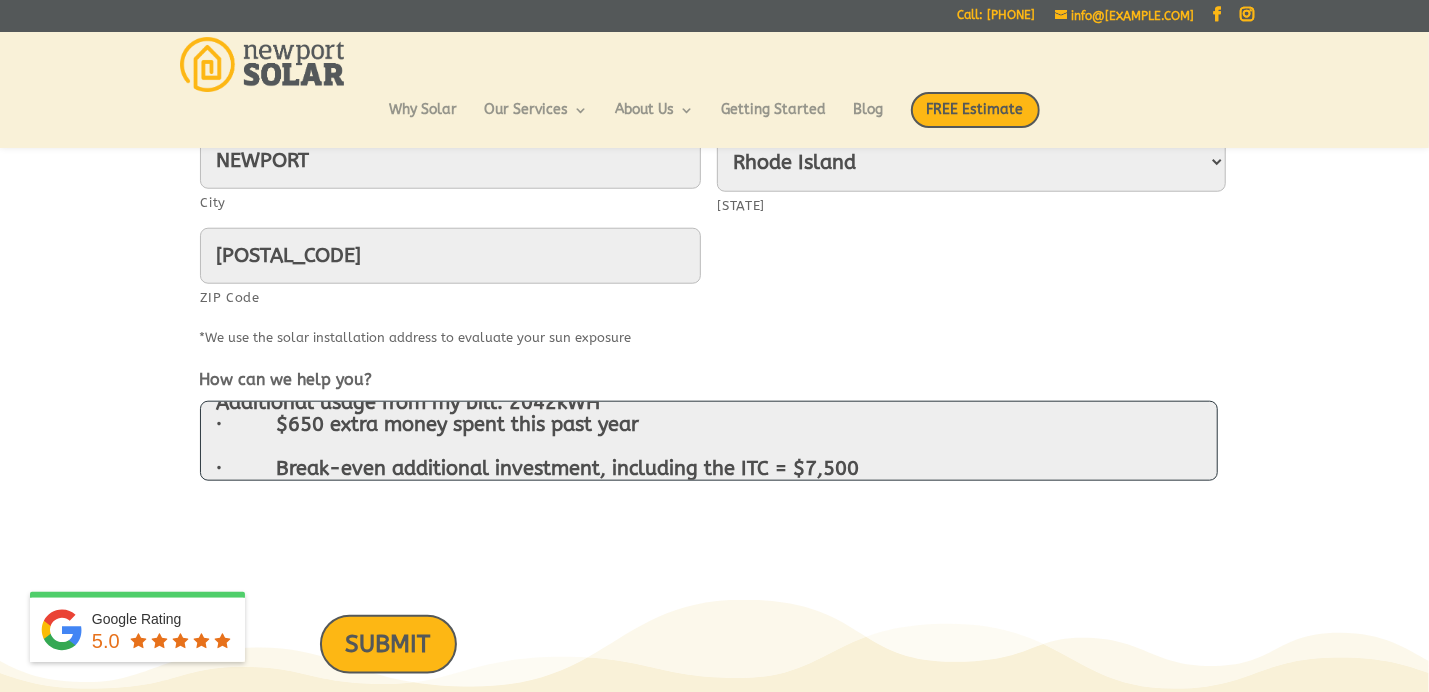 scroll, scrollTop: 69, scrollLeft: 0, axis: vertical 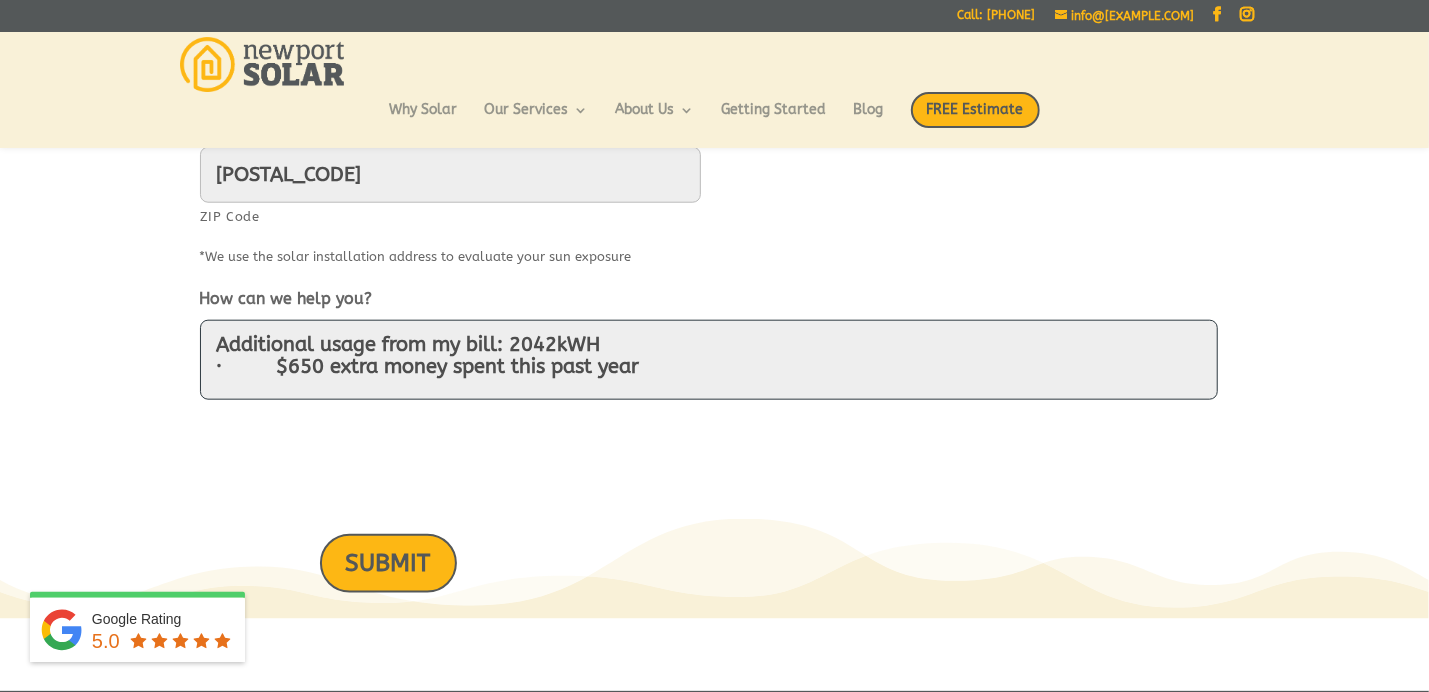 click on "CURRENT SYSTEM AND NEED
15 x 360W panels (REC Alpha Black Series and a SE3800H-US (SolarEdge) Inverter: 5.4kW DC
Additional usage from my bill: 2042kWH
·         $650 extra money spent this past year
·         Break-even additional investment, including the ITC = $7,500
NOTE: All the panels are mounted on the west roof.  We do get "clipping" during the height of the summer making we wonder (i) if they had been balanced with some on the east roof I will get some additional output and (ii) maybe I can get more out of my inverter if the east roof is more used for additional panels.  Just a thought!
ATTACHMENTS
My own analysis spreadsheet assuming yearly 5% electricity increase each year (1 attachment)
My most recent electric bill and history (2 attachments)
My inverter's side label (1 attachment)
A SolarEdge model comparison chart that you probably have (1 attachment)
Basement pictures of my inverter with the pane and the panel itself (2 attachments" at bounding box center (709, 360) 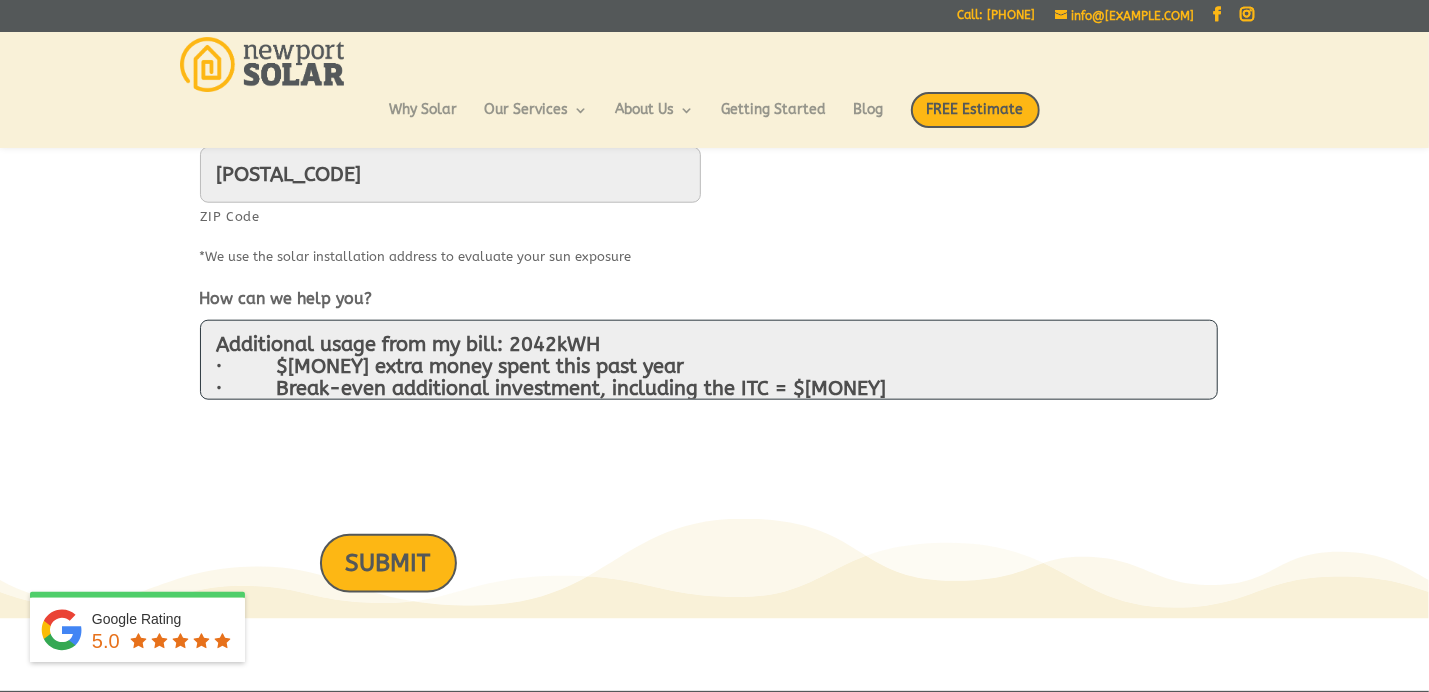 click on "CURRENT SYSTEM AND NEED
15 x 360W panels (REC Alpha Black Series and a SE3800H-US (SolarEdge) Inverter: 5.4kW DC
Additional usage from my bill: 2042kWH
·         $[MONEY] extra money spent this past year
·         Break-even additional investment, including the ITC = $[MONEY]
NOTE: All the panels are mounted on the west roof.  We do get "clipping" during the height of the summer making we wonder (i) if they had been balanced with some on the east roof I will get some additional output and (ii) maybe I can get more out of my inverter if the east roof is more used for additional panels.  Just a thought!
ATTACHMENTS
My own analysis spreadsheet assuming yearly 5% electricity increase each year (1 attachment)
My most recent electric bill and history (2 attachments)
My inverter's side label (1 attachment)
A SolarEdge model comparison chart that you probably have (1 attachment)
Basement pictures of my inverter with the pane and the panel itself (2 attachments" at bounding box center [709, 360] 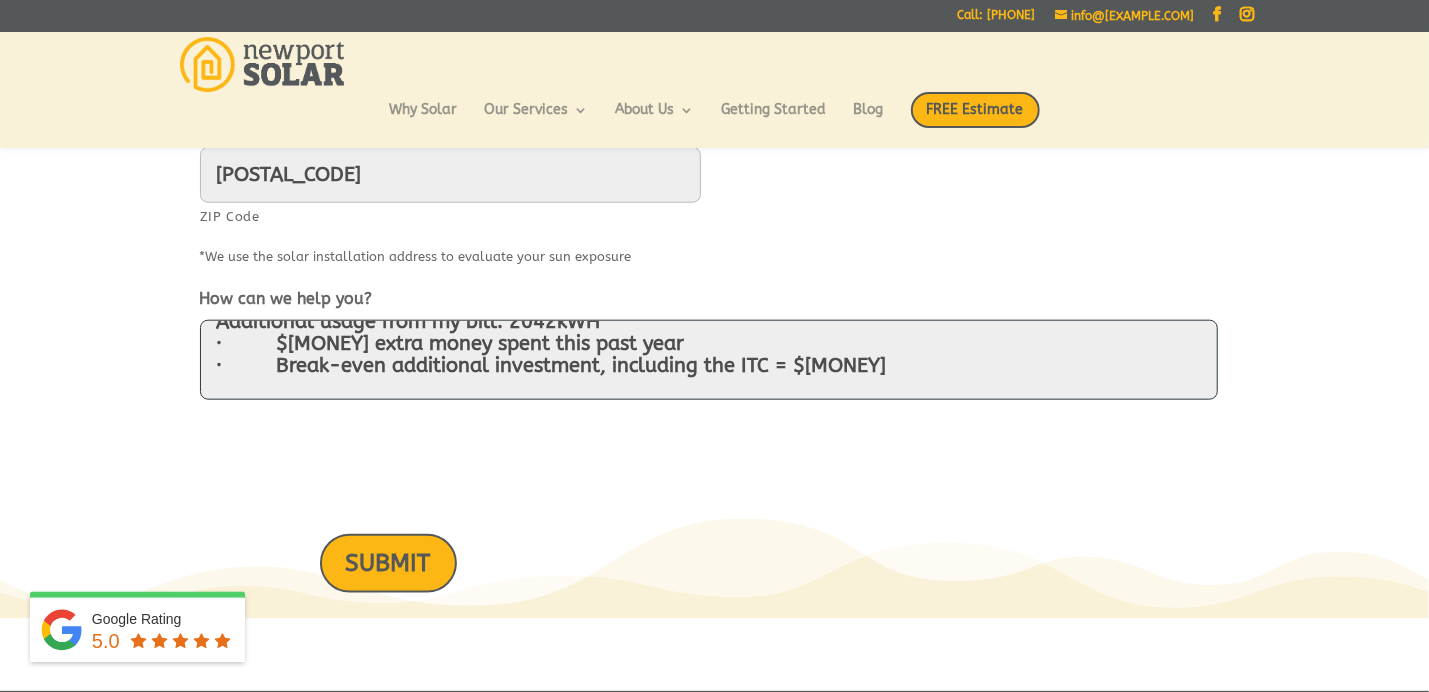 scroll, scrollTop: 114, scrollLeft: 0, axis: vertical 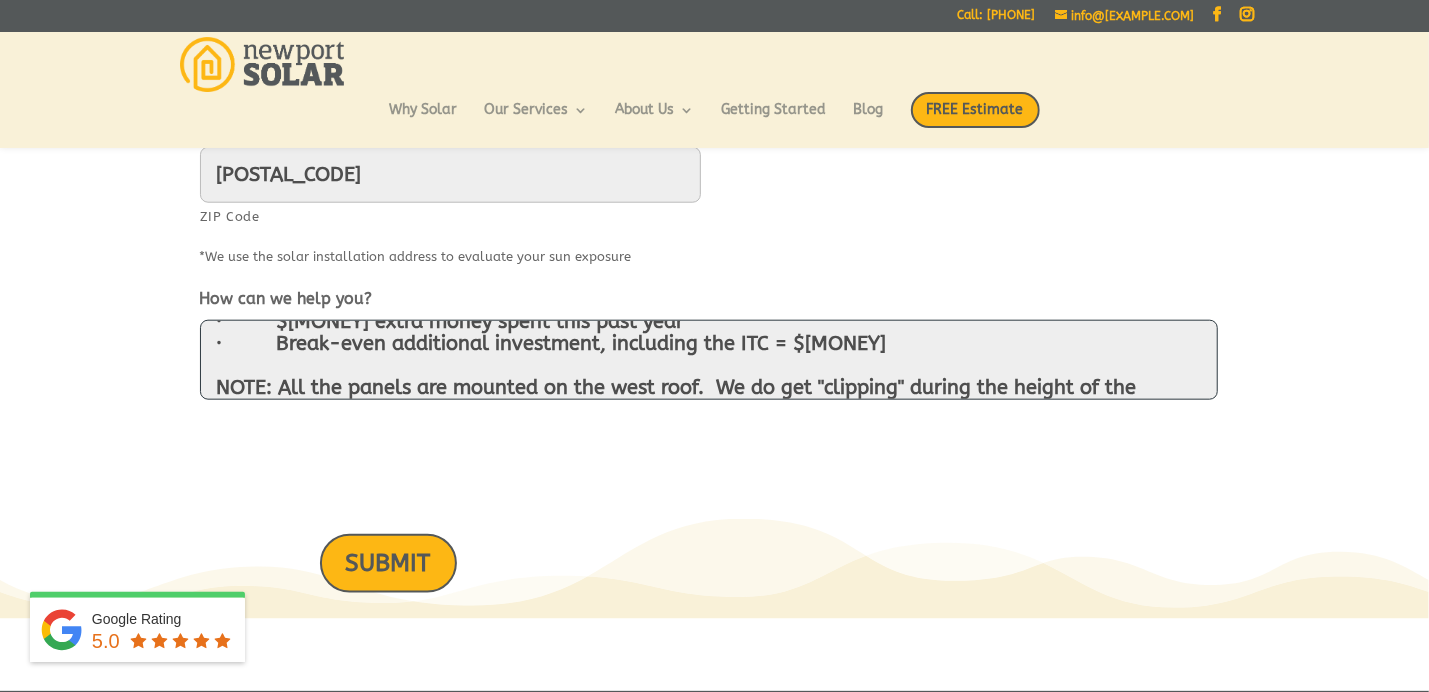 click on "CURRENT SYSTEM AND NEED
15 x 360W panels (REC Alpha Black Series and a SE3800H-US (SolarEdge) Inverter: 5.4kW DC
Additional usage from my bill: 2042kWH
·         $[MONEY] extra money spent this past year
·         Break-even additional investment, including the ITC = $[MONEY]
NOTE: All the panels are mounted on the west roof.  We do get "clipping" during the height of the summer making we wonder (i) if they had been balanced with some on the east roof I will get some additional output and (ii) maybe I can get more out of my inverter if the east roof is more used for additional panels.  Just a thought!
ATTACHMENTS
My own analysis spreadsheet assuming yearly 5% electricity increase each year (1 attachment)
My most recent electric bill and history (2 attachments)
My inverter's side label (1 attachment)
A SolarEdge model comparison chart that you probably have (1 attachment)
Basement pictures of my inverter with the pane and the panel itself (2 attachments" at bounding box center (709, 360) 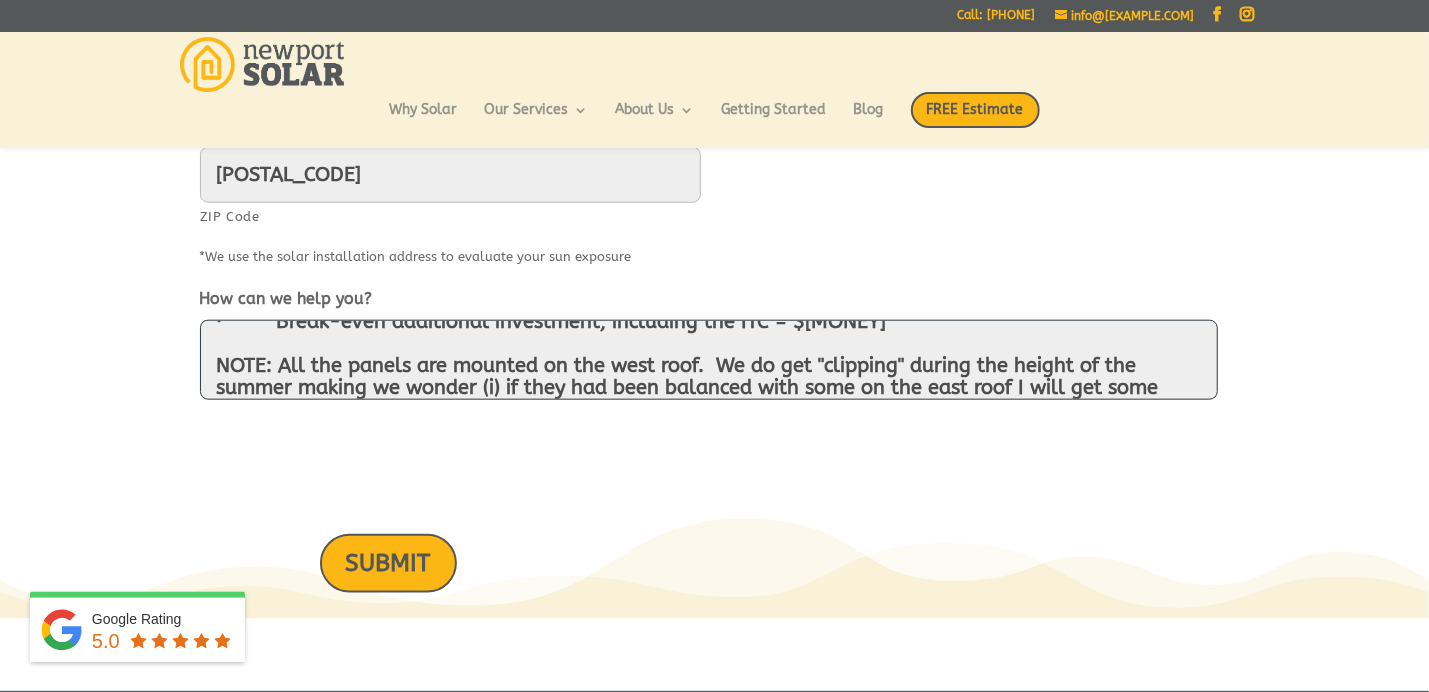 drag, startPoint x: 730, startPoint y: 370, endPoint x: 1163, endPoint y: 379, distance: 433.09354 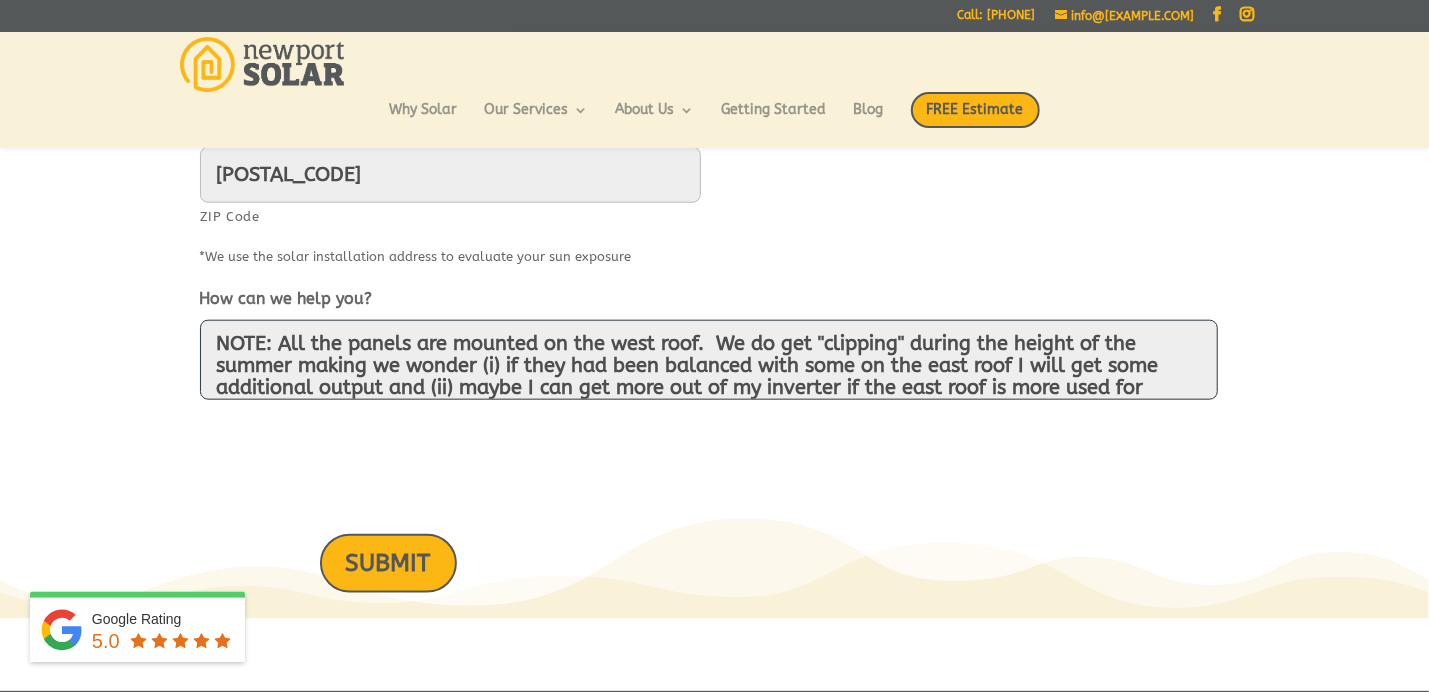 drag, startPoint x: 719, startPoint y: 333, endPoint x: 1161, endPoint y: 382, distance: 444.70776 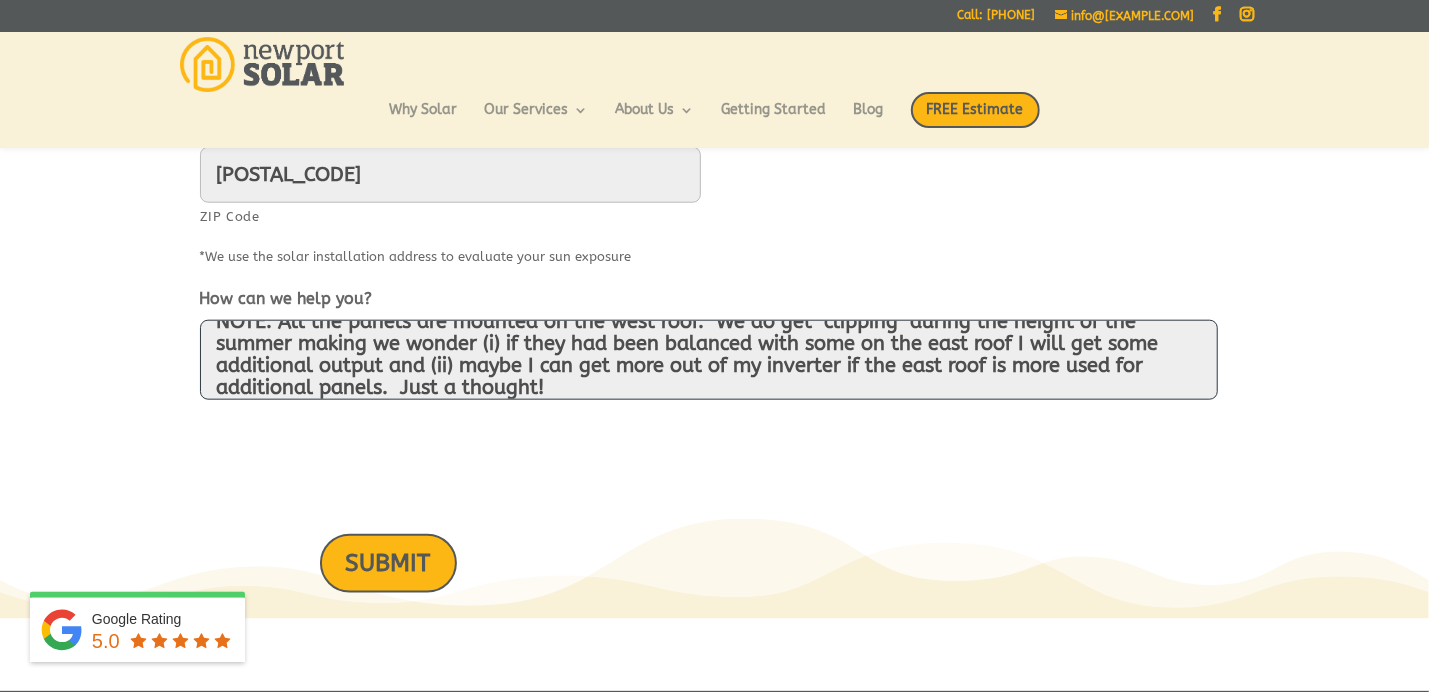 drag, startPoint x: 722, startPoint y: 321, endPoint x: 398, endPoint y: 391, distance: 331.4755 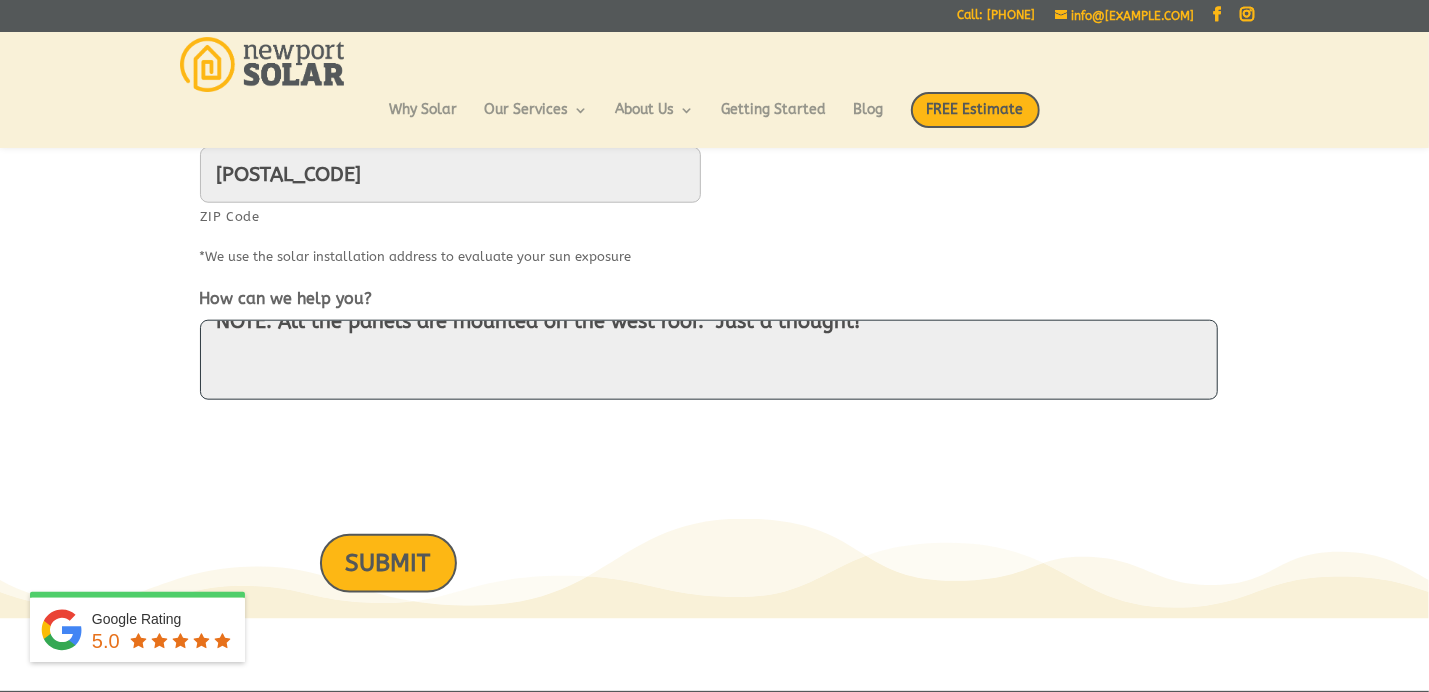 scroll, scrollTop: 168, scrollLeft: 0, axis: vertical 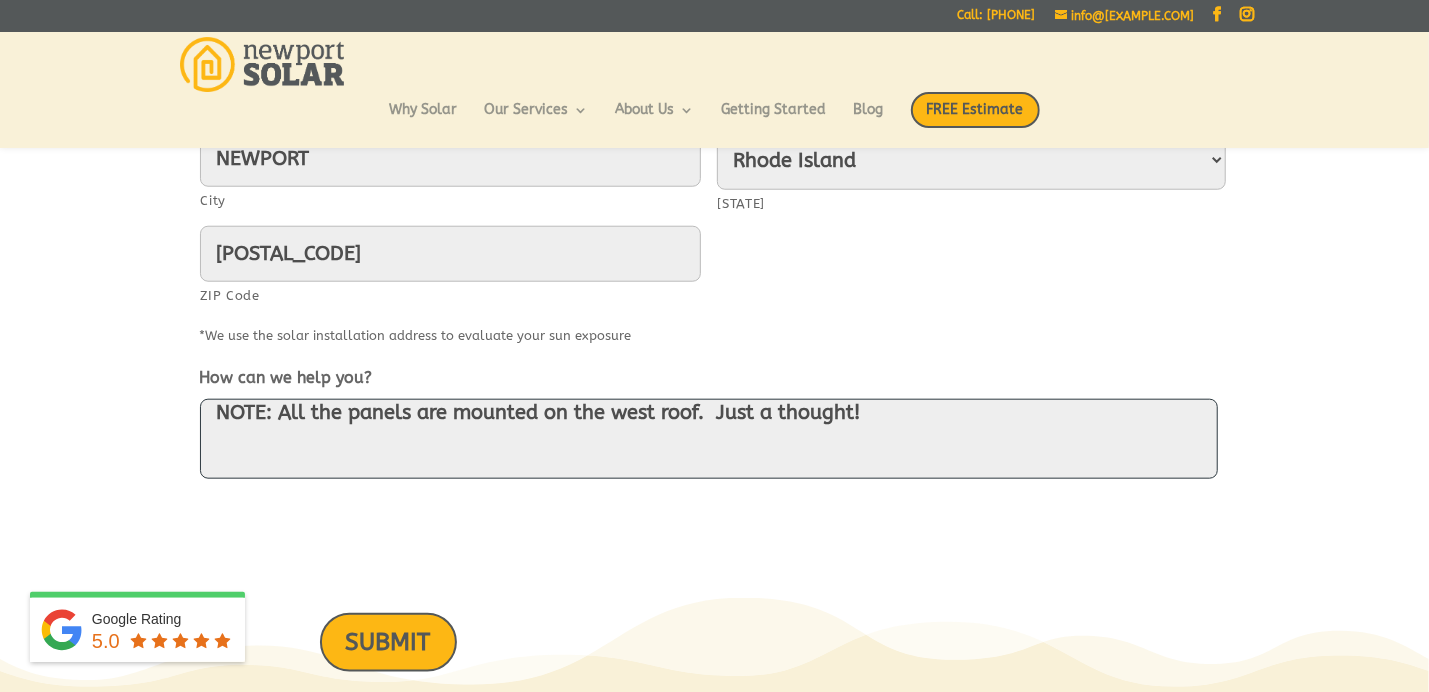 drag, startPoint x: 893, startPoint y: 410, endPoint x: 715, endPoint y: 406, distance: 178.04494 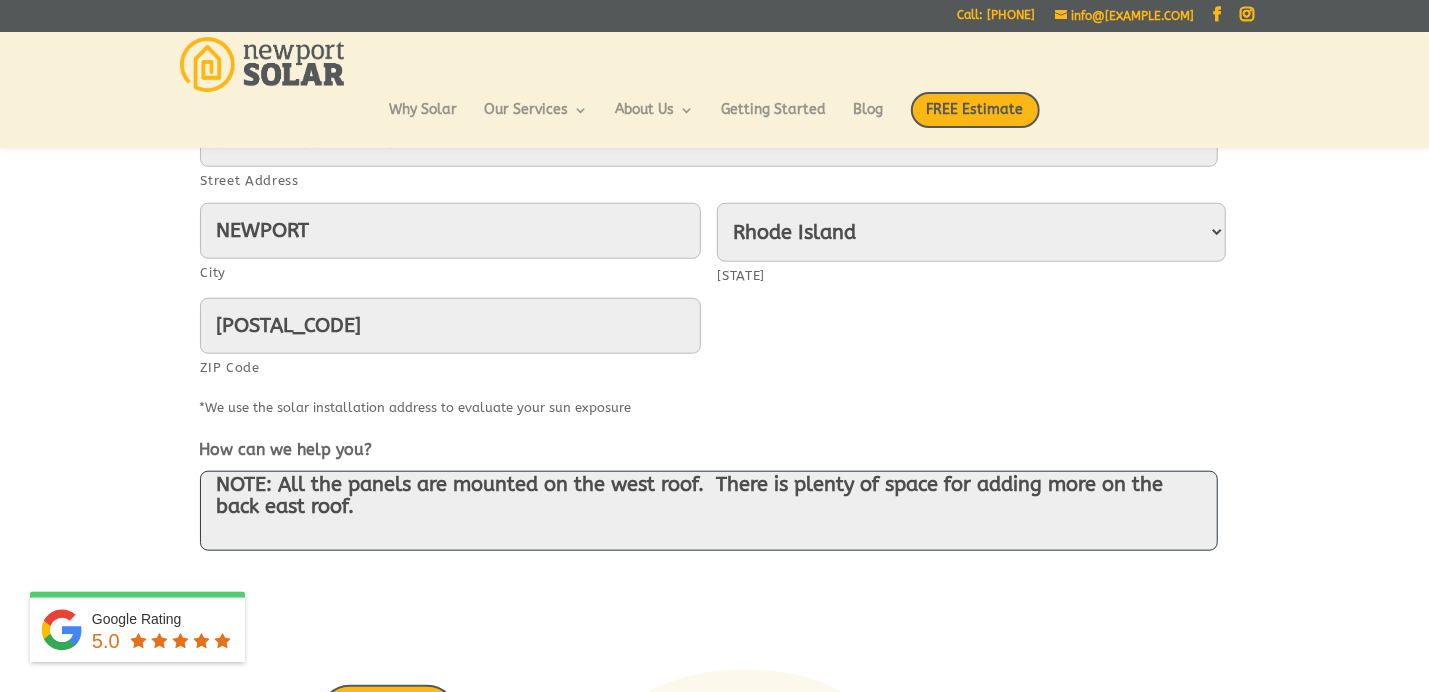 scroll, scrollTop: 954, scrollLeft: 0, axis: vertical 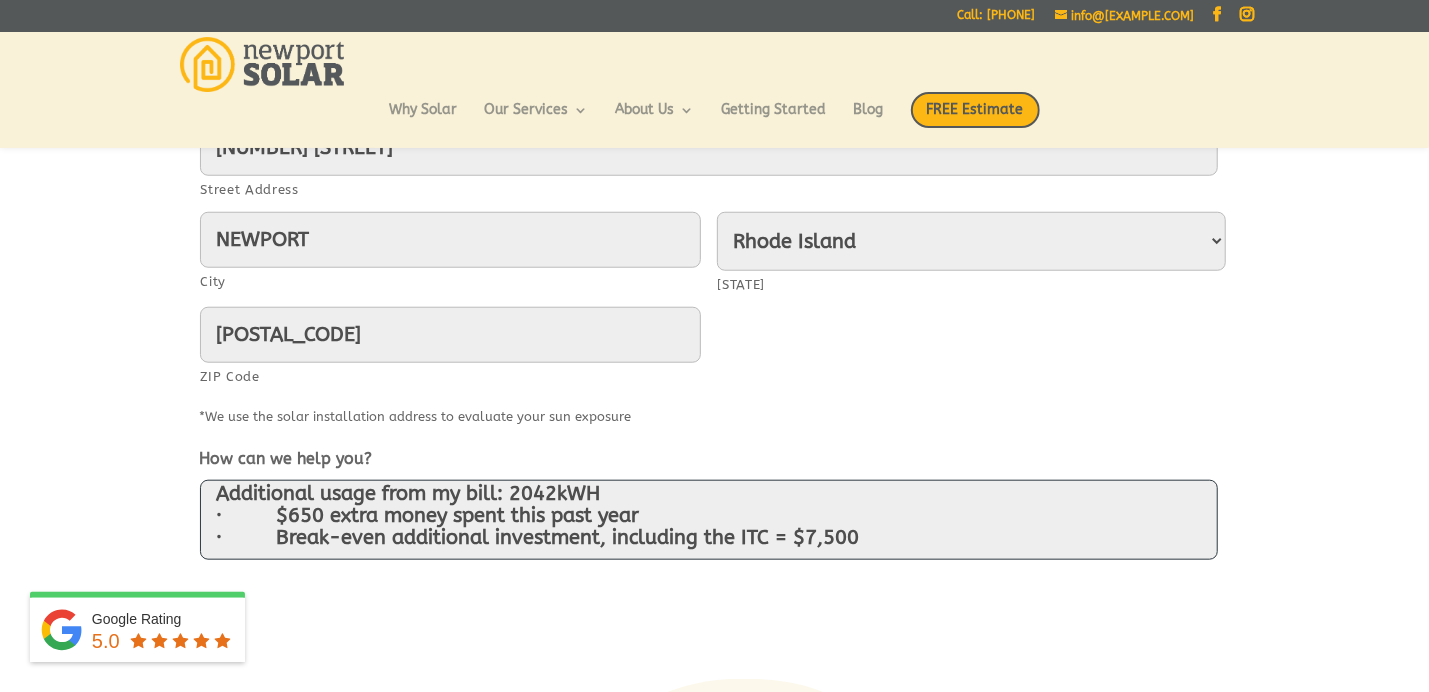 click on "CURRENT SYSTEM AND NEED
15 x 360W panels (REC Alpha Black Series and a SE3800H-US (SolarEdge) Inverter: 5.4kW DC
Additional usage from my bill: 2042kWH
·         $650 extra money spent this past year
·         Break-even additional investment, including the ITC = $7,500
NOTE: All the panels are mounted on the west roof.  There is plenty of space for adding more on the back east roof.
ATTACHMENTS
My own analysis spreadsheet assuming yearly 5% electricity increase each year (1 attachment)
My most recent electric bill and history (2 attachments)
My inverter's side label (1 attachment)
A SolarEdge model comparison chart that you probably have (1 attachment)
Basement pictures of my inverter with the pane and the panel itself (2 attachments" at bounding box center (709, 520) 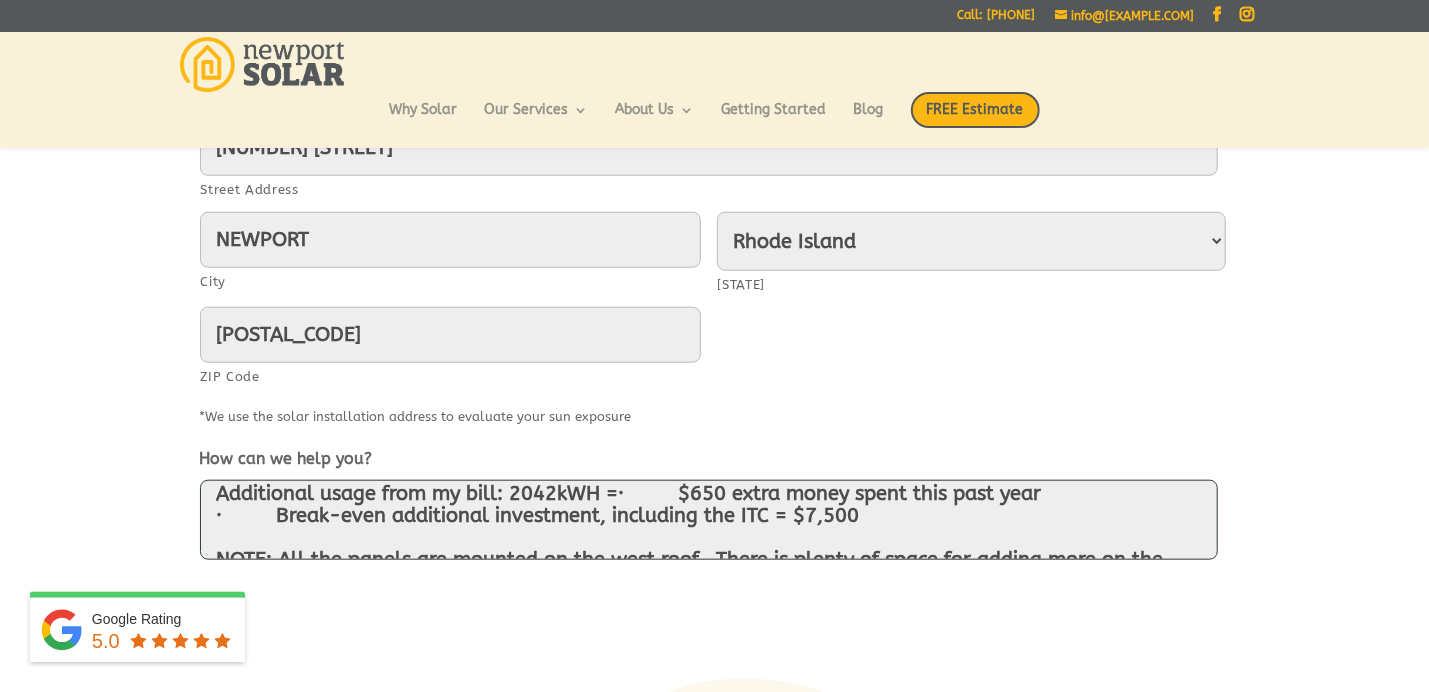 scroll, scrollTop: 58, scrollLeft: 0, axis: vertical 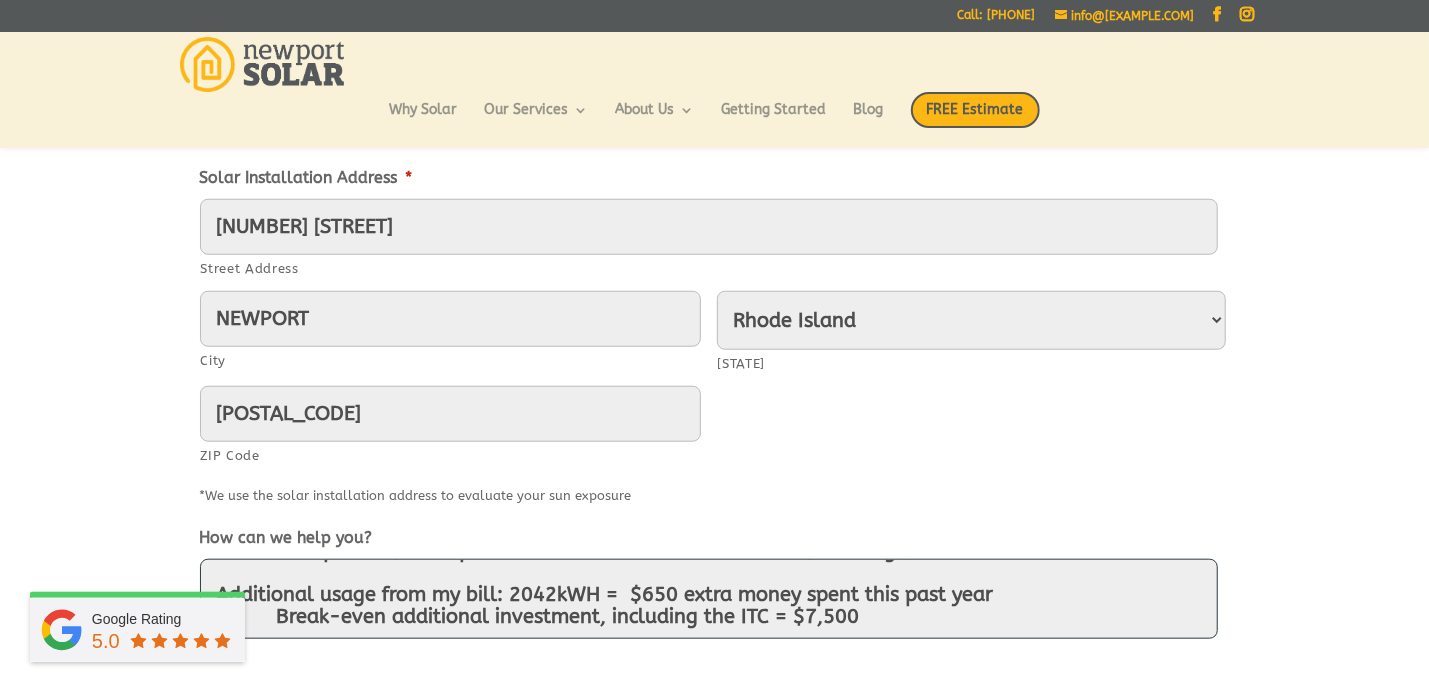 drag, startPoint x: 862, startPoint y: 605, endPoint x: 212, endPoint y: 611, distance: 650.0277 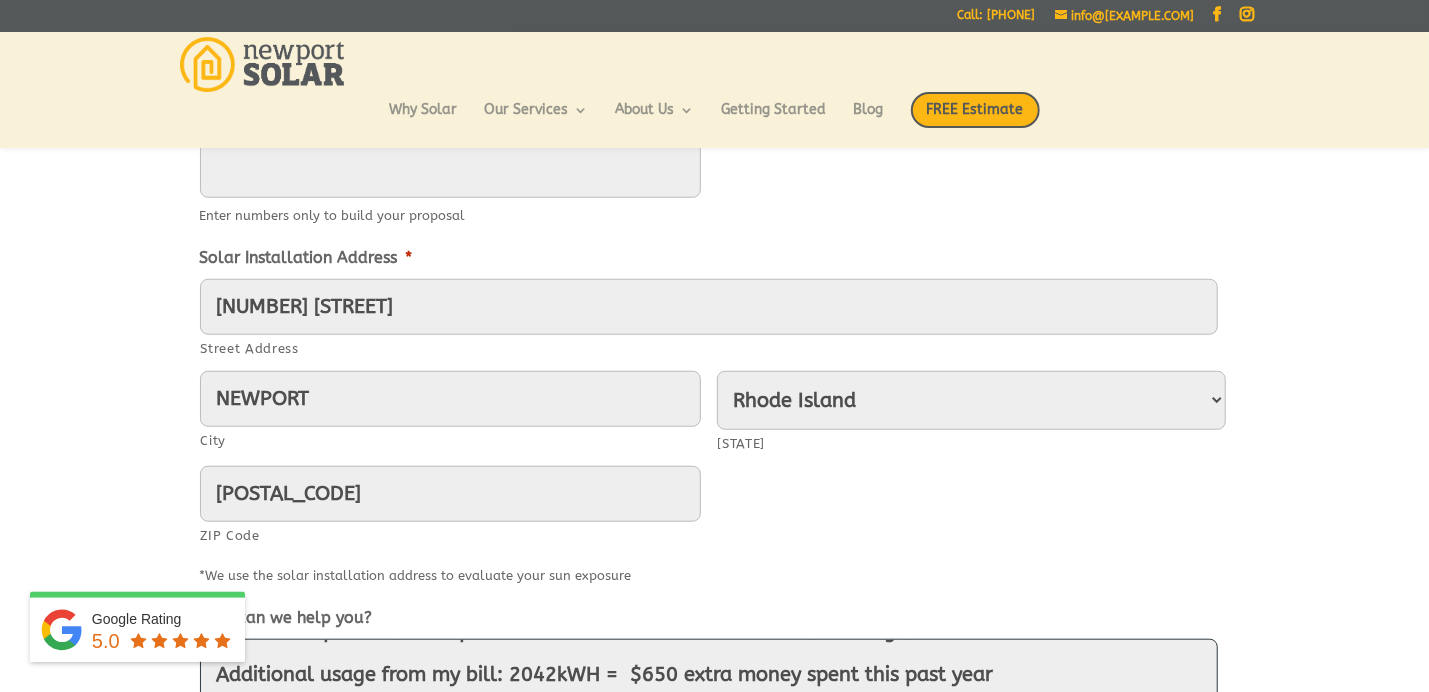 scroll, scrollTop: 875, scrollLeft: 0, axis: vertical 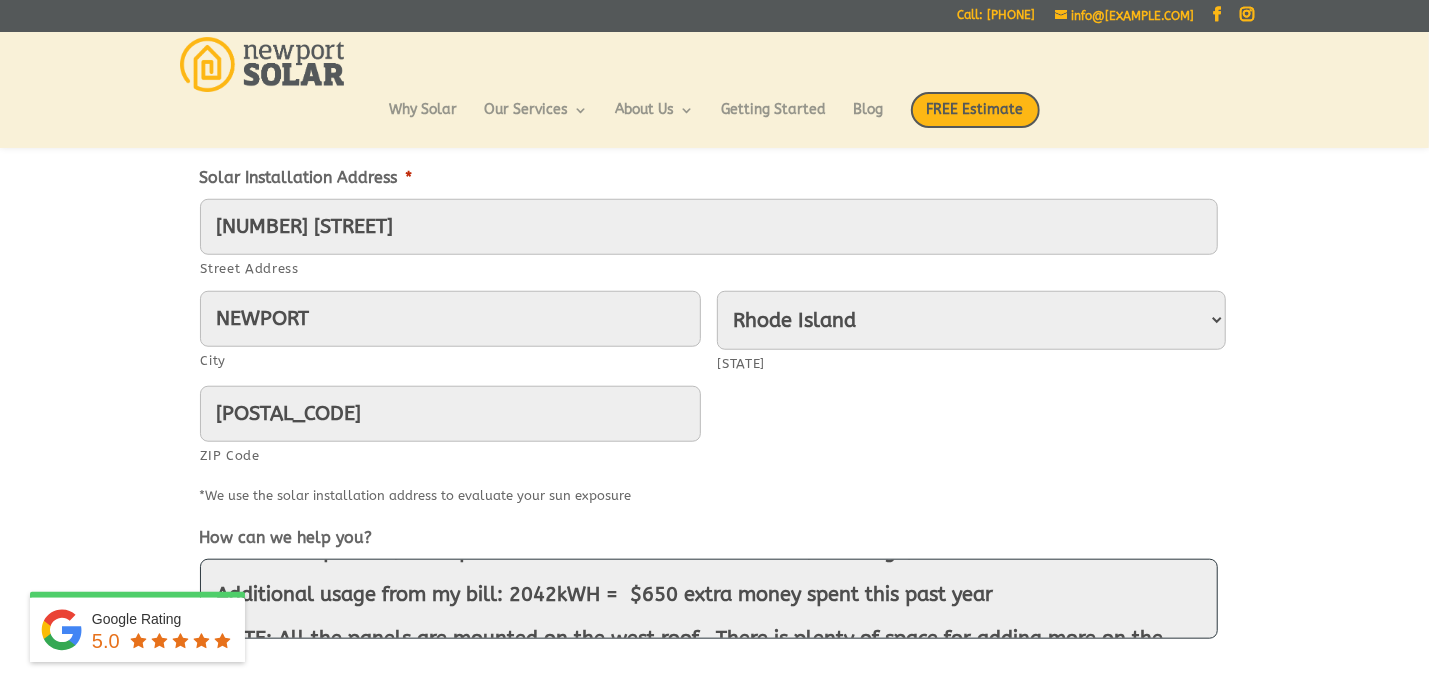 click on "CURRENT SYSTEM AND NEED
15 x 360W panels (REC Alpha Black Series and a SE3800H-US (SolarEdge) Inverter: 5.4kW DC
Additional usage from my bill: 2042kWH =  $650 extra money spent this past year
NOTE: All the panels are mounted on the west roof.  There is plenty of space for adding more on the back east roof.
ATTACHMENTS
My own analysis spreadsheet assuming yearly 5% electricity increase each year (1 attachment)
My most recent electric bill and history (2 attachments)
My inverter's side label (1 attachment)
A SolarEdge model comparison chart that you probably have (1 attachment)
Basement pictures of my inverter with the pane and the panel itself (2 attachments" at bounding box center (709, 599) 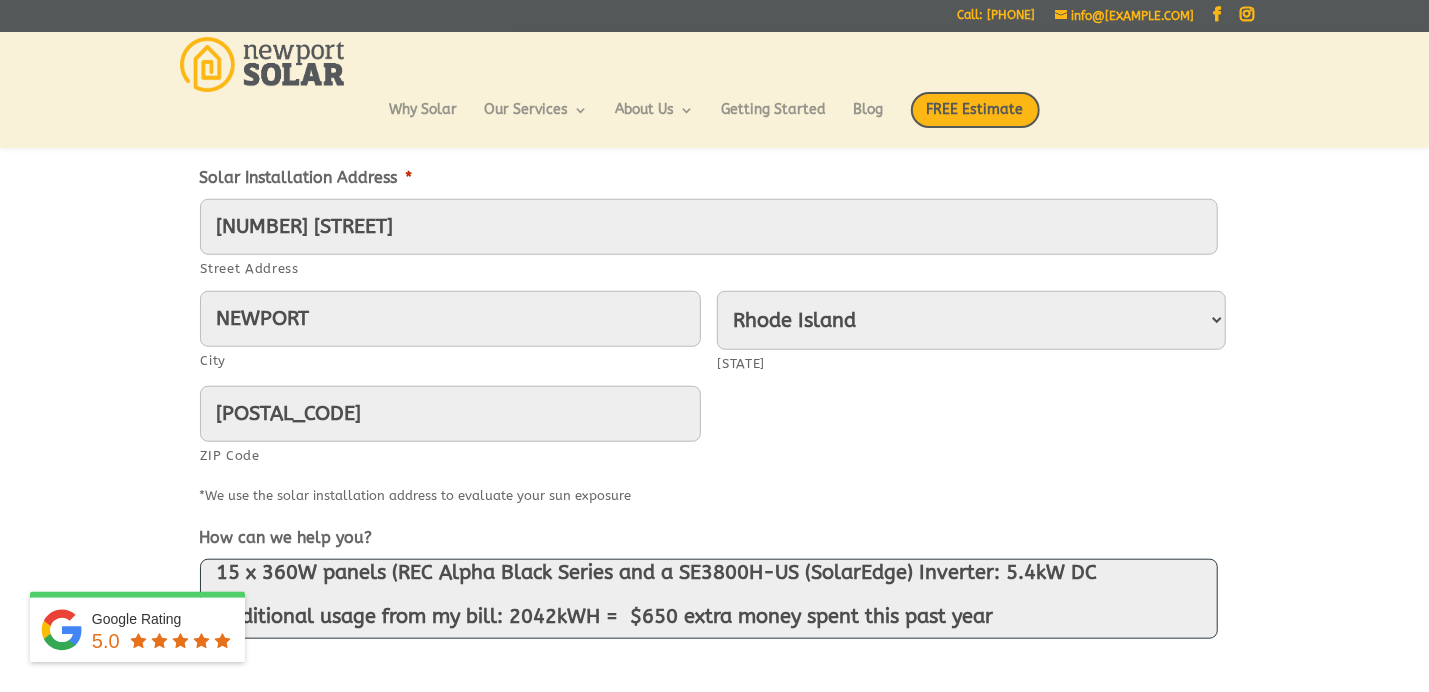 scroll, scrollTop: 15, scrollLeft: 0, axis: vertical 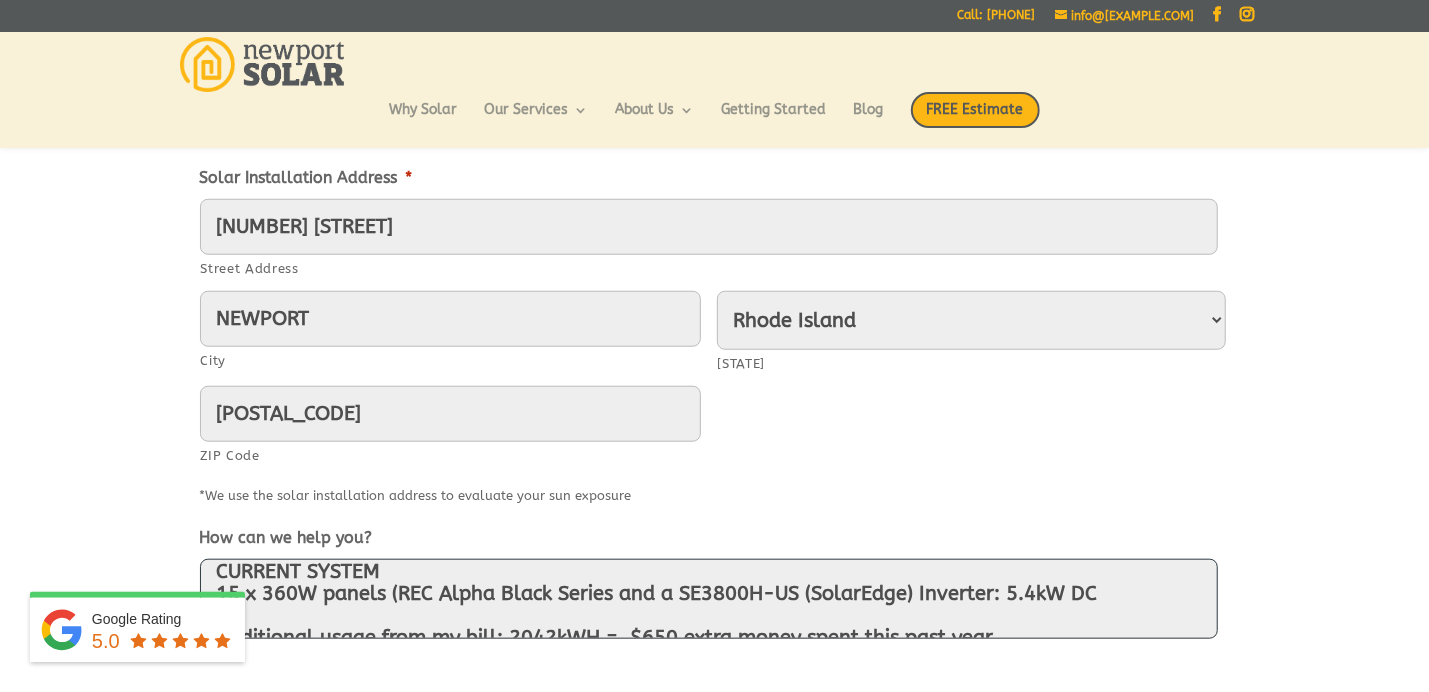 click on "CURRENT SYSTEM
15 x 360W panels (REC Alpha Black Series and a SE3800H-US (SolarEdge) Inverter: 5.4kW DC
Additional usage from my bill: 2042kWH =  $650 extra money spent this past year
NOTE: All the panels are mounted on the west roof.  There is plenty of space for adding more on the back east roof.
ATTACHMENTS
My own analysis spreadsheet assuming yearly 5% electricity increase each year (1 attachment)
My most recent electric bill and history (2 attachments)
My inverter's side label (1 attachment)
A SolarEdge model comparison chart that you probably have (1 attachment)
Basement pictures of my inverter with the pane and the panel itself (2 attachments" at bounding box center (709, 599) 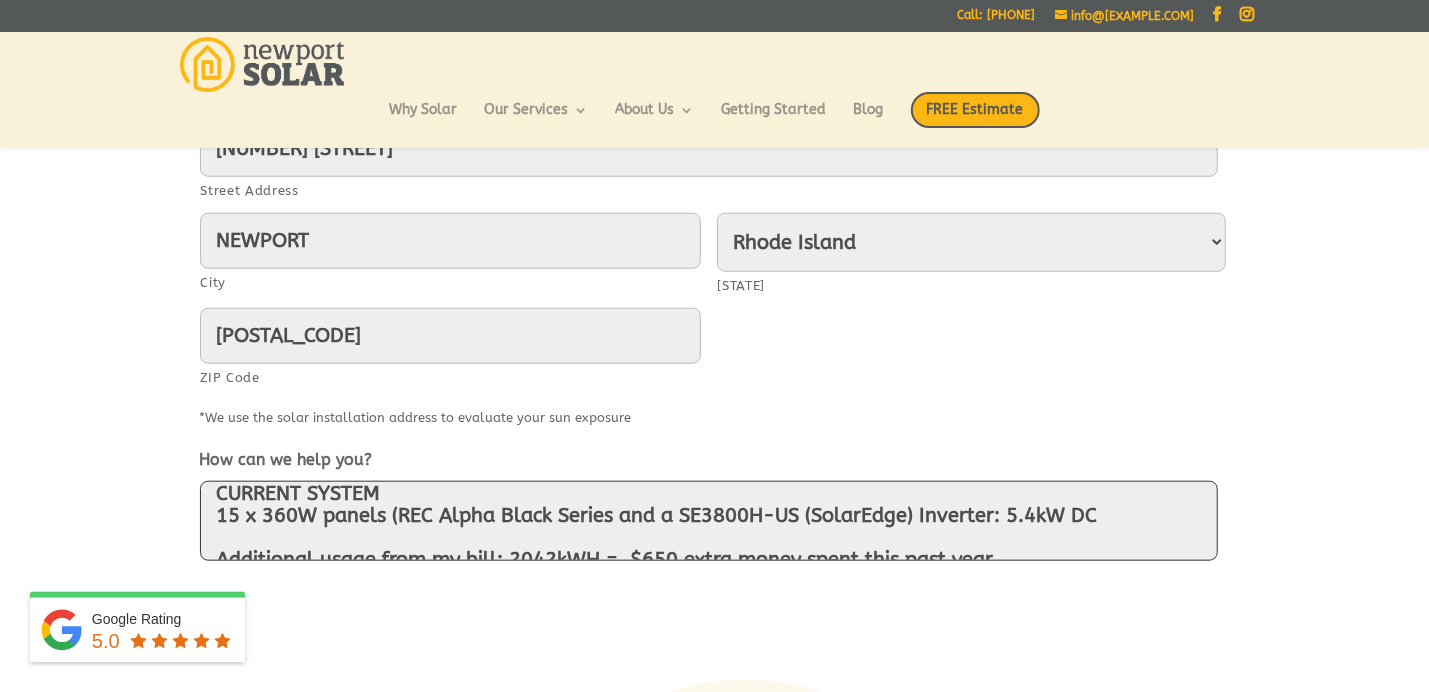 scroll, scrollTop: 954, scrollLeft: 0, axis: vertical 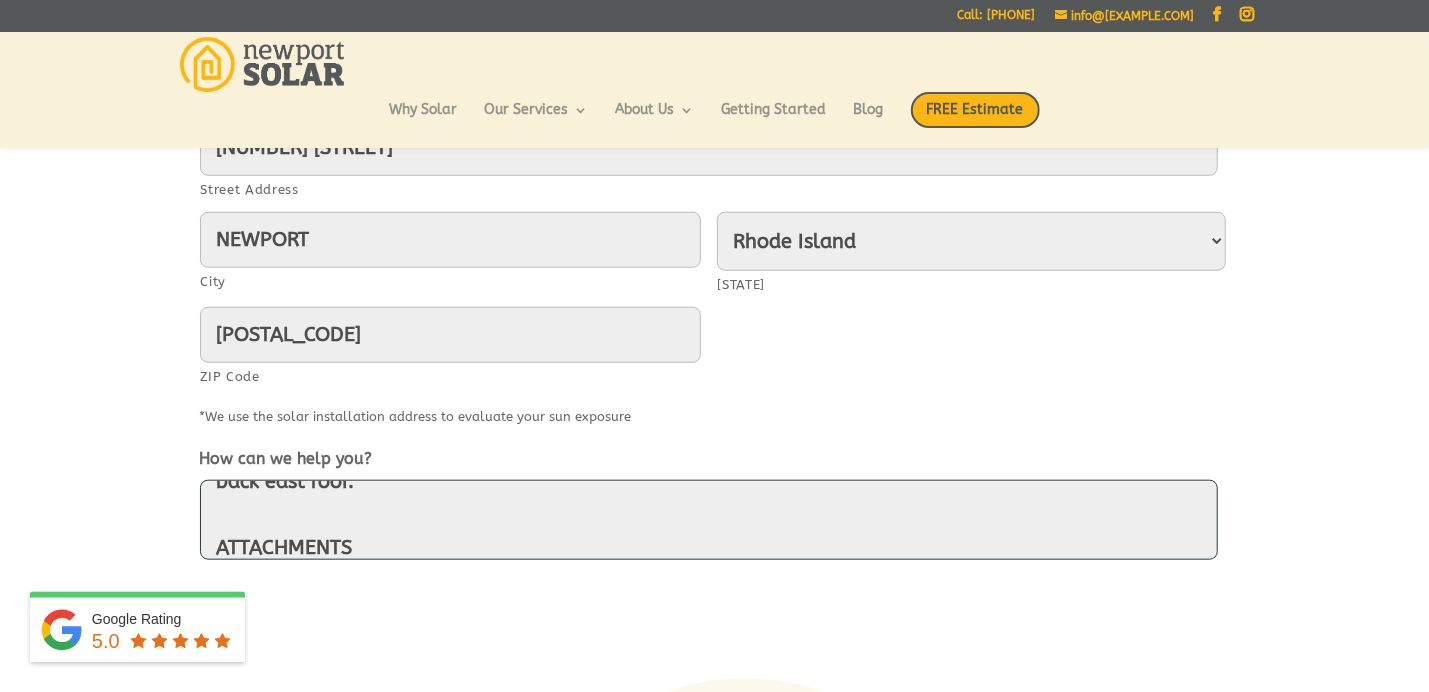 drag, startPoint x: 396, startPoint y: 543, endPoint x: 175, endPoint y: 543, distance: 221 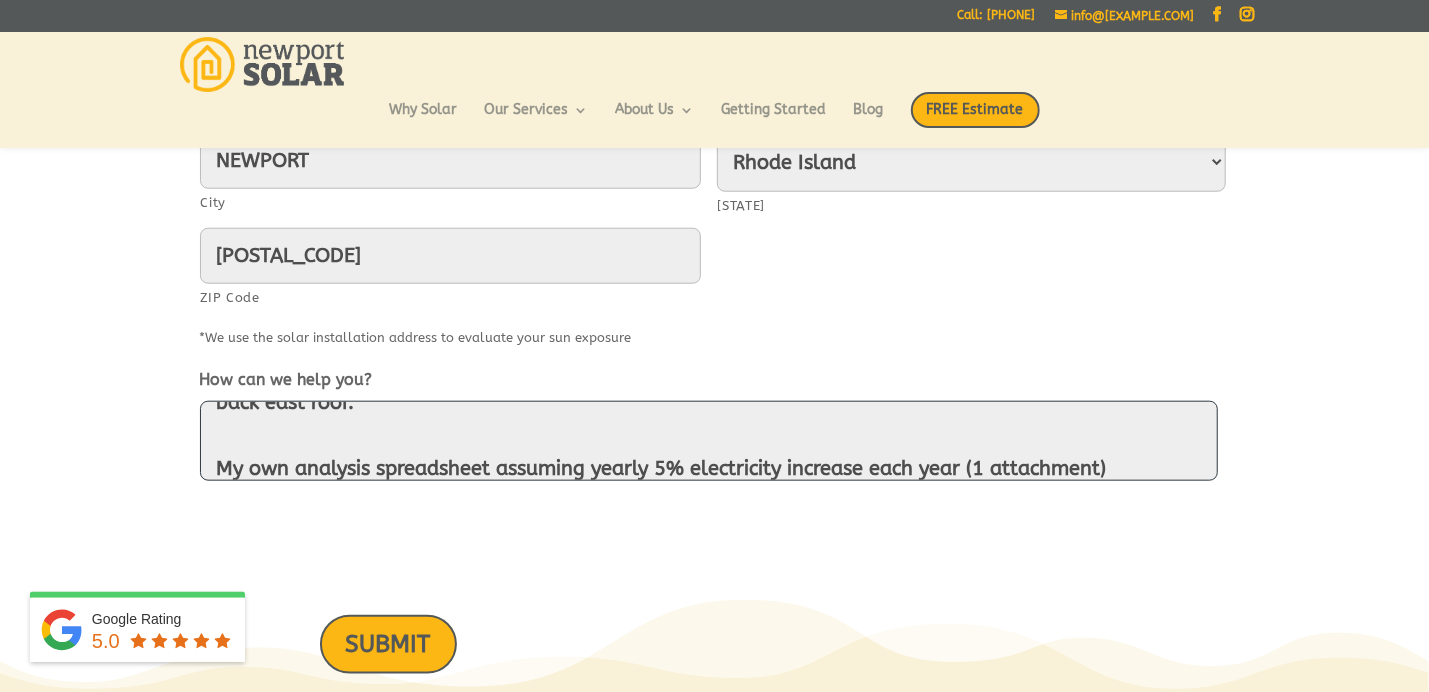 scroll, scrollTop: 1034, scrollLeft: 0, axis: vertical 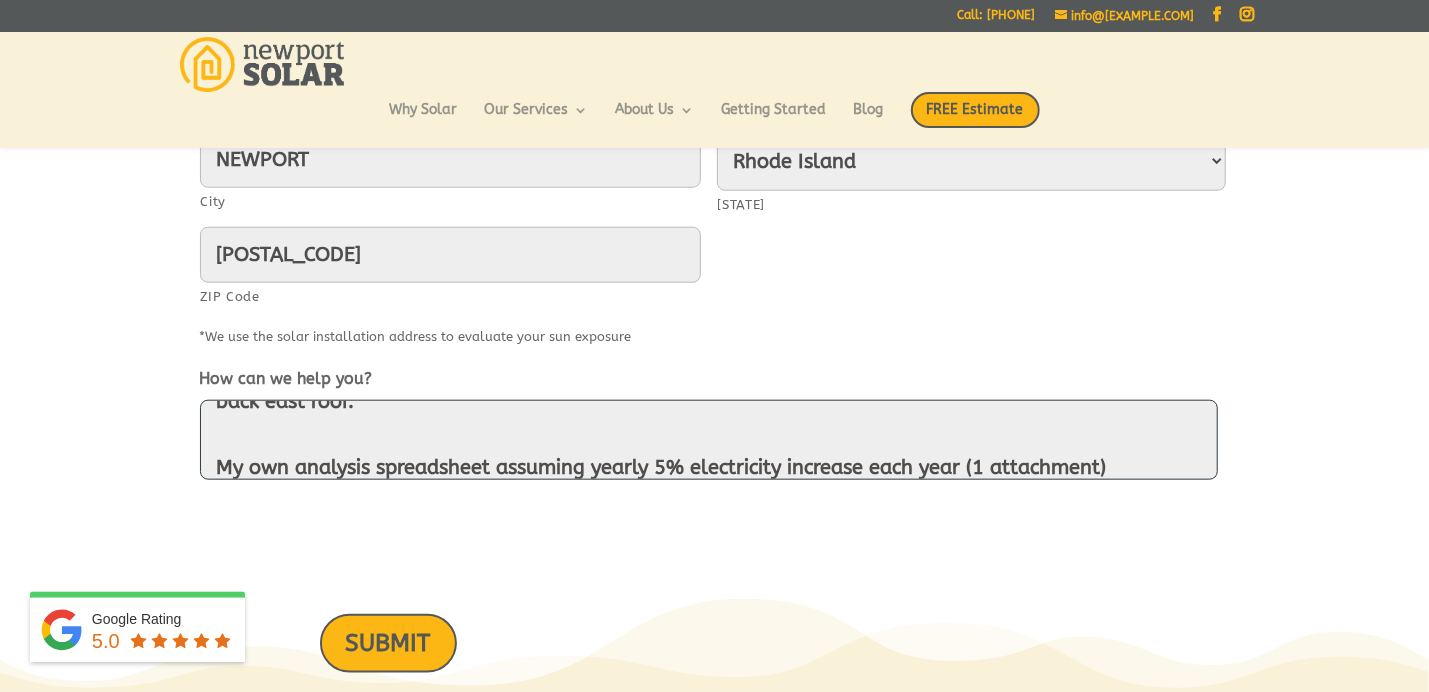 drag, startPoint x: 1010, startPoint y: 456, endPoint x: 203, endPoint y: 460, distance: 807.0099 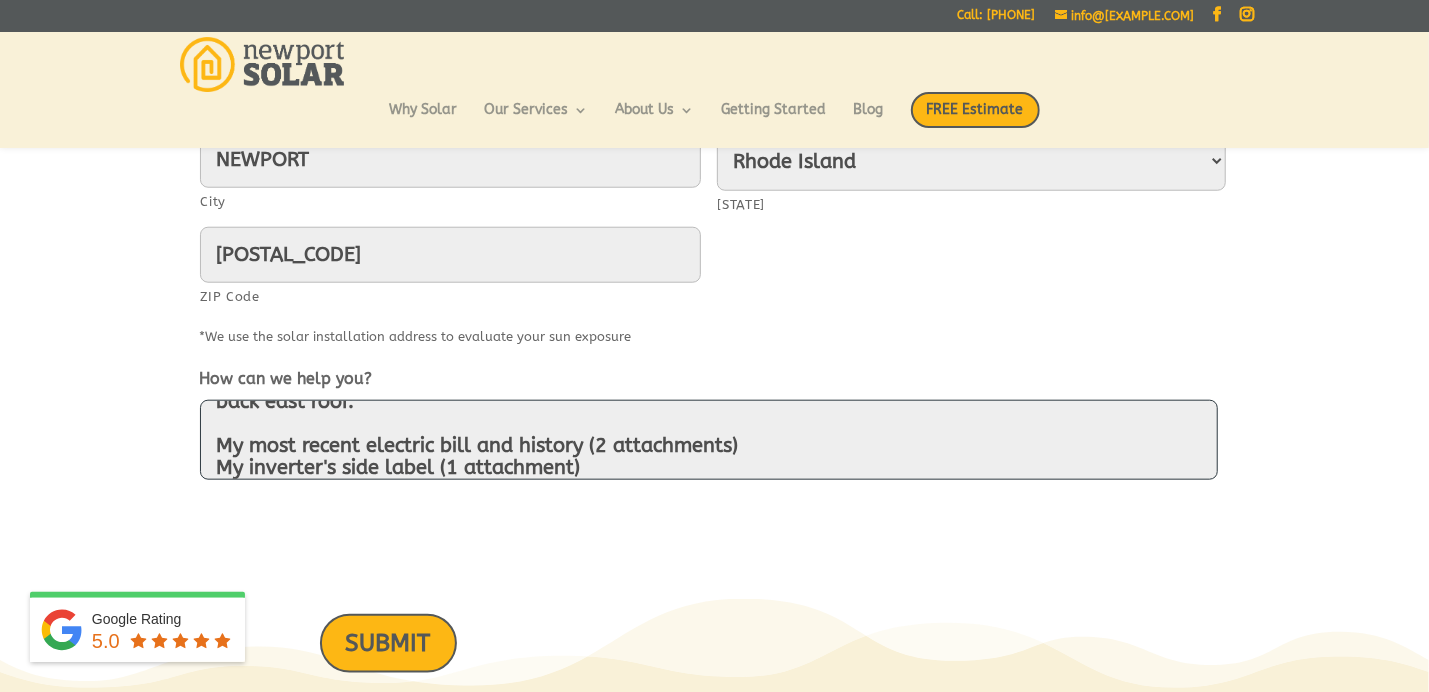 drag, startPoint x: 612, startPoint y: 465, endPoint x: 202, endPoint y: 424, distance: 412.0449 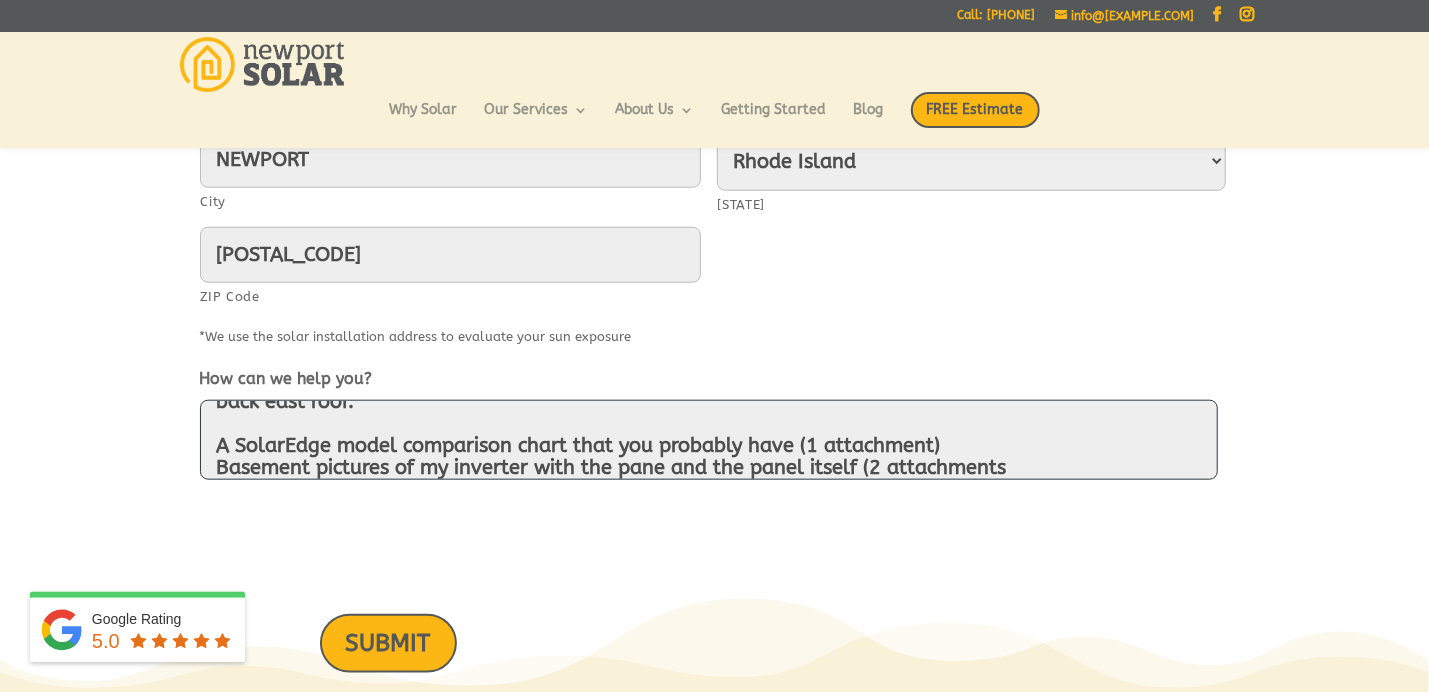 drag, startPoint x: 1021, startPoint y: 460, endPoint x: 213, endPoint y: 424, distance: 808.8016 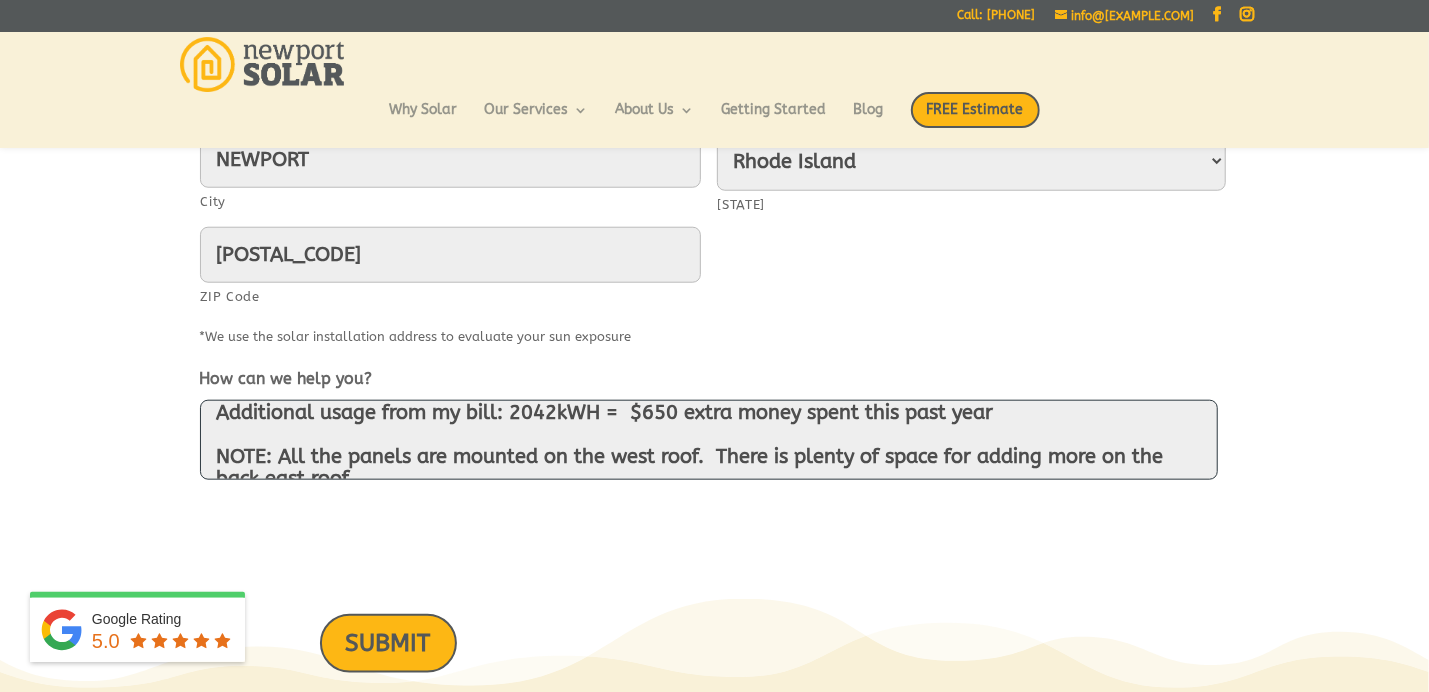 scroll, scrollTop: 80, scrollLeft: 0, axis: vertical 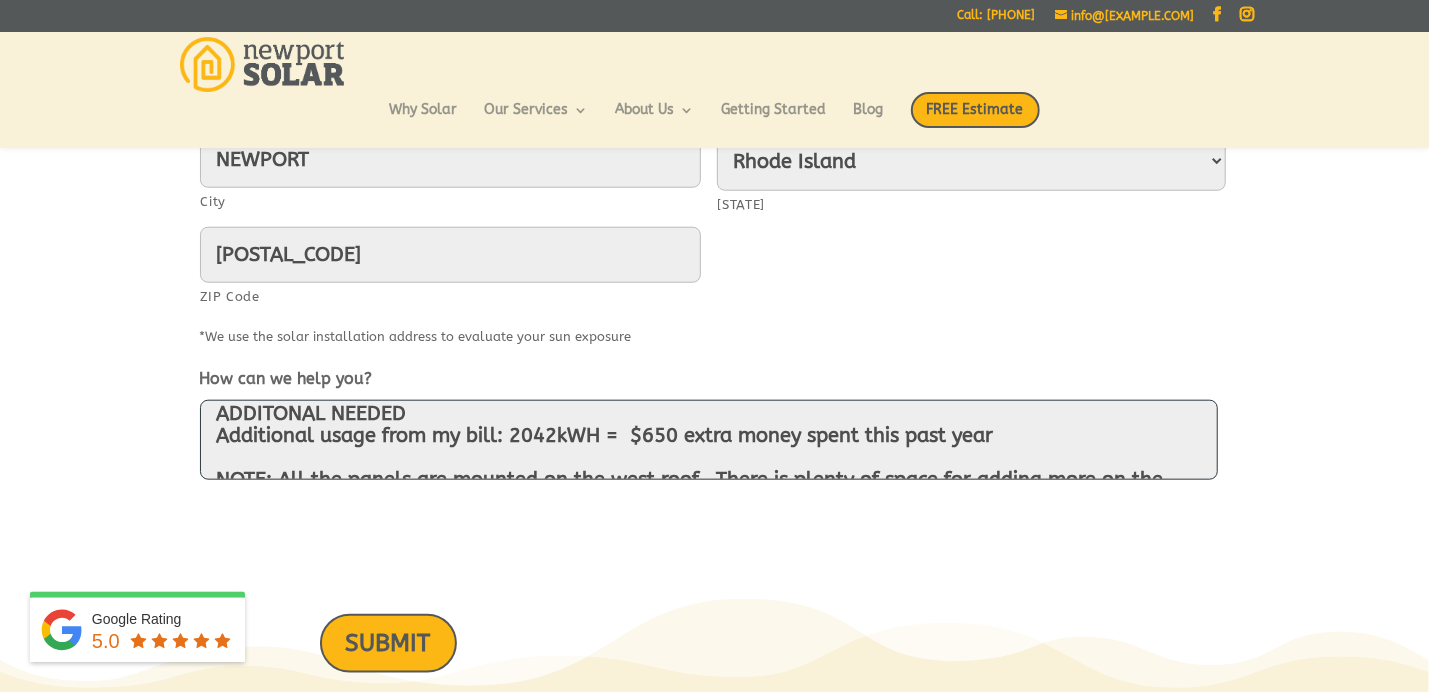 click on "CURRENT SYSTEM
15 x 360W panels (REC Alpha Black Series and a SE3800H-US (SolarEdge) Inverter: 5.4kW DC
ADDITONAL NEEDED
Additional usage from my bill: 2042kWH =  $650 extra money spent this past year
NOTE: All the panels are mounted on the west roof.  There is plenty of space for adding more on the back east roof." at bounding box center [709, 440] 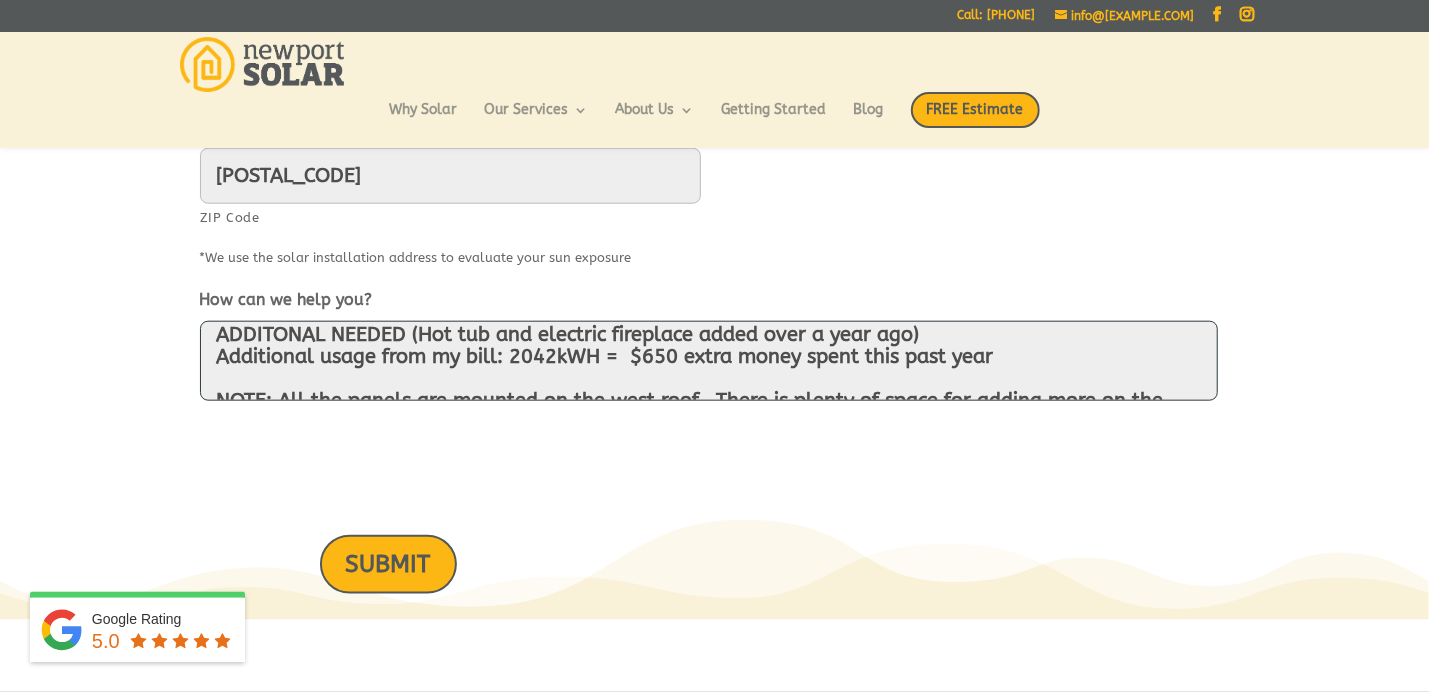 scroll, scrollTop: 1114, scrollLeft: 0, axis: vertical 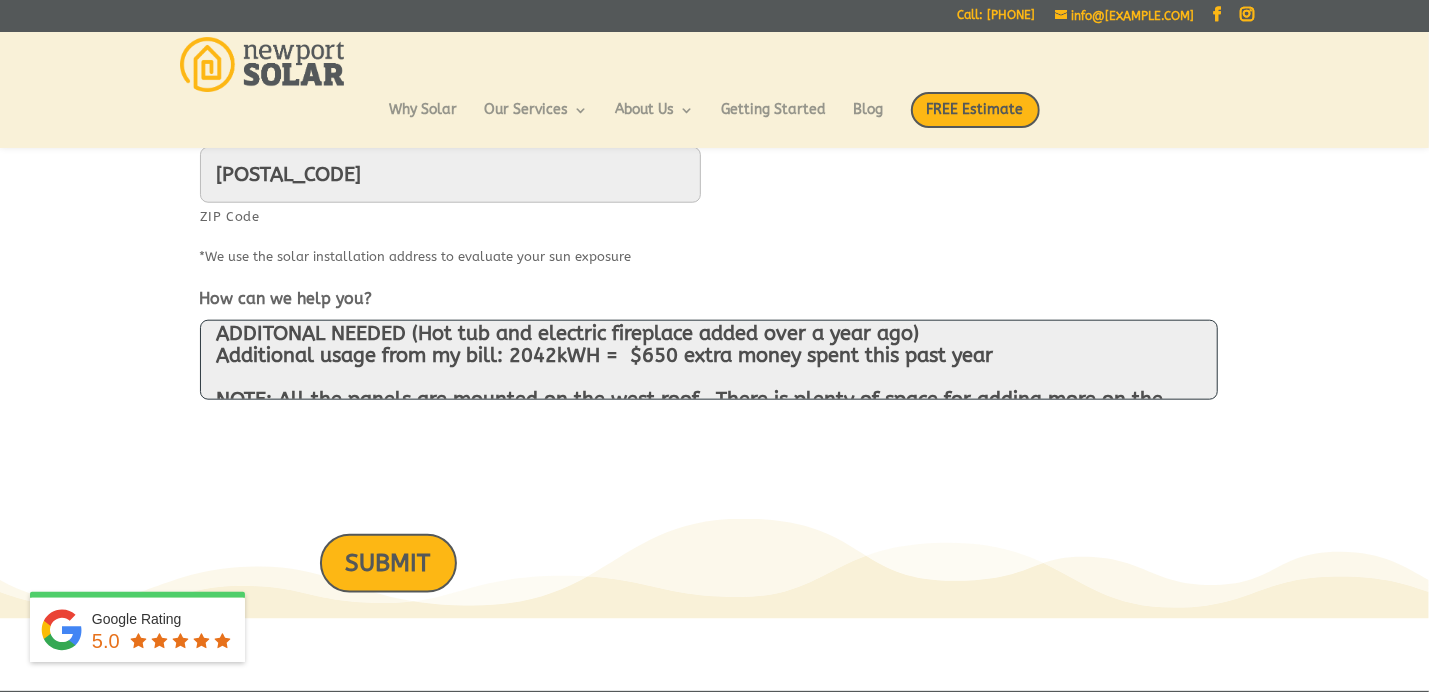 click on "CURRENT SYSTEM
15 x 360W panels (REC Alpha Black Series and a SE3800H-US (SolarEdge) Inverter: 5.4kW DC
ADDITONAL NEEDED (Hot tub and electric fireplace added over a year ago)
Additional usage from my bill: 2042kWH =  $650 extra money spent this past year
NOTE: All the panels are mounted on the west roof.  There is plenty of space for adding more on the back east roof." at bounding box center (709, 360) 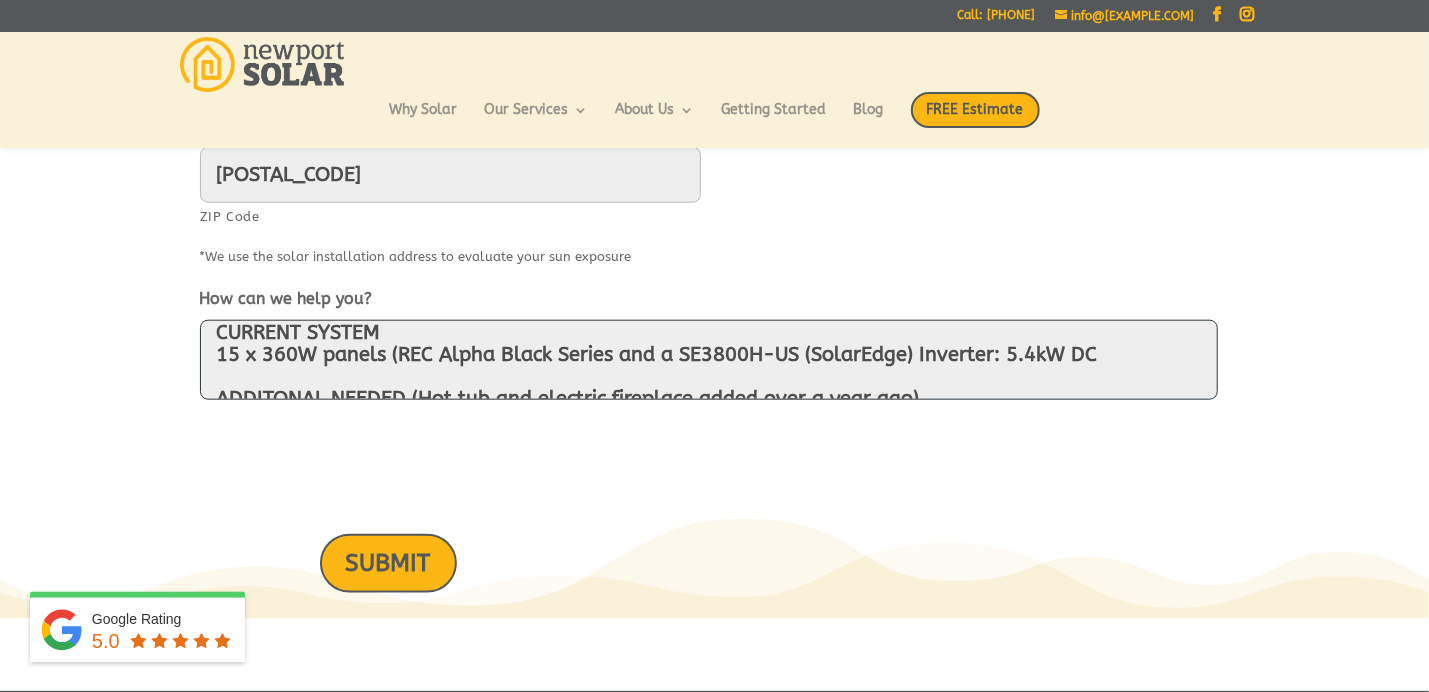 scroll, scrollTop: 26, scrollLeft: 0, axis: vertical 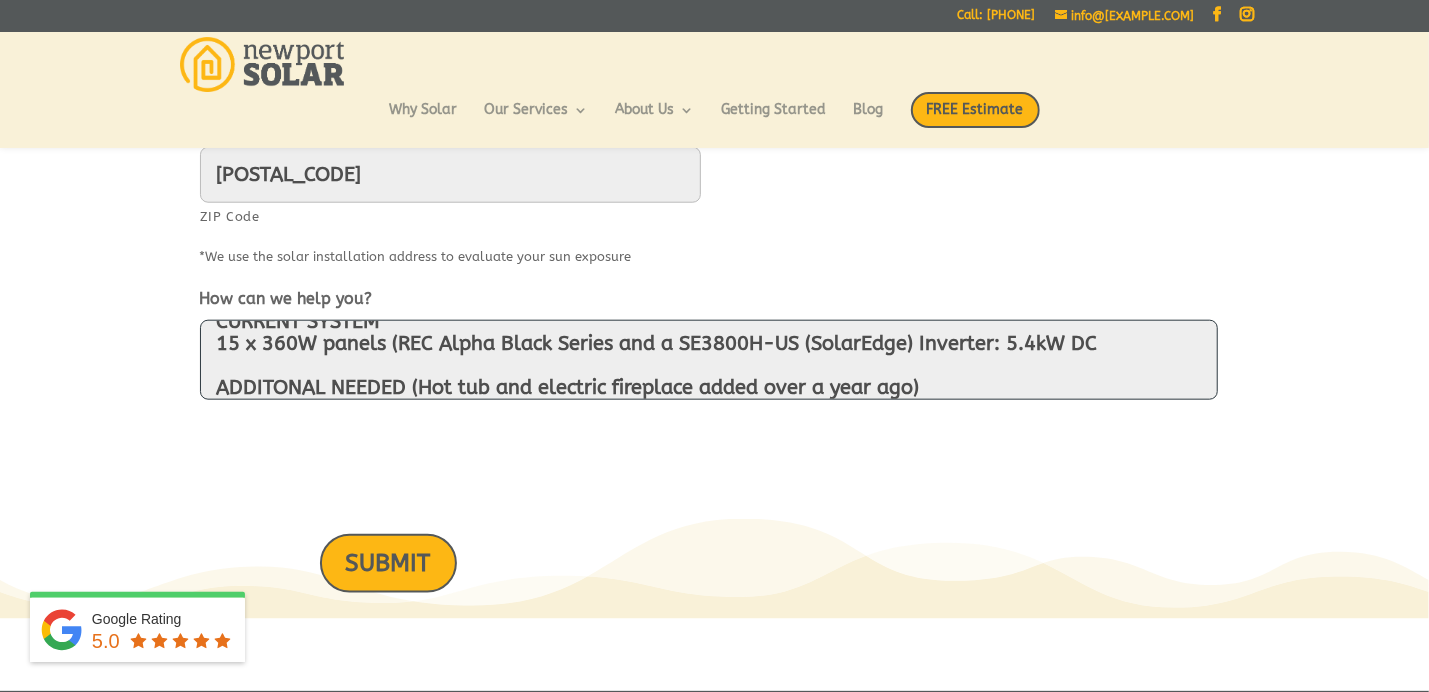 type on "CURRENT SYSTEM
15 x 360W panels (REC Alpha Black Series and a SE3800H-US (SolarEdge) Inverter: 5.4kW DC
ADDITONAL NEEDED (Hot tub and electric fireplace added over a year ago)
Additional usage from my bill: 2042kWH =  $650 extra money spent this past year
NOTE: All the panels are mounted on the west roof.  There is plenty of space for adding more on the back east roof." 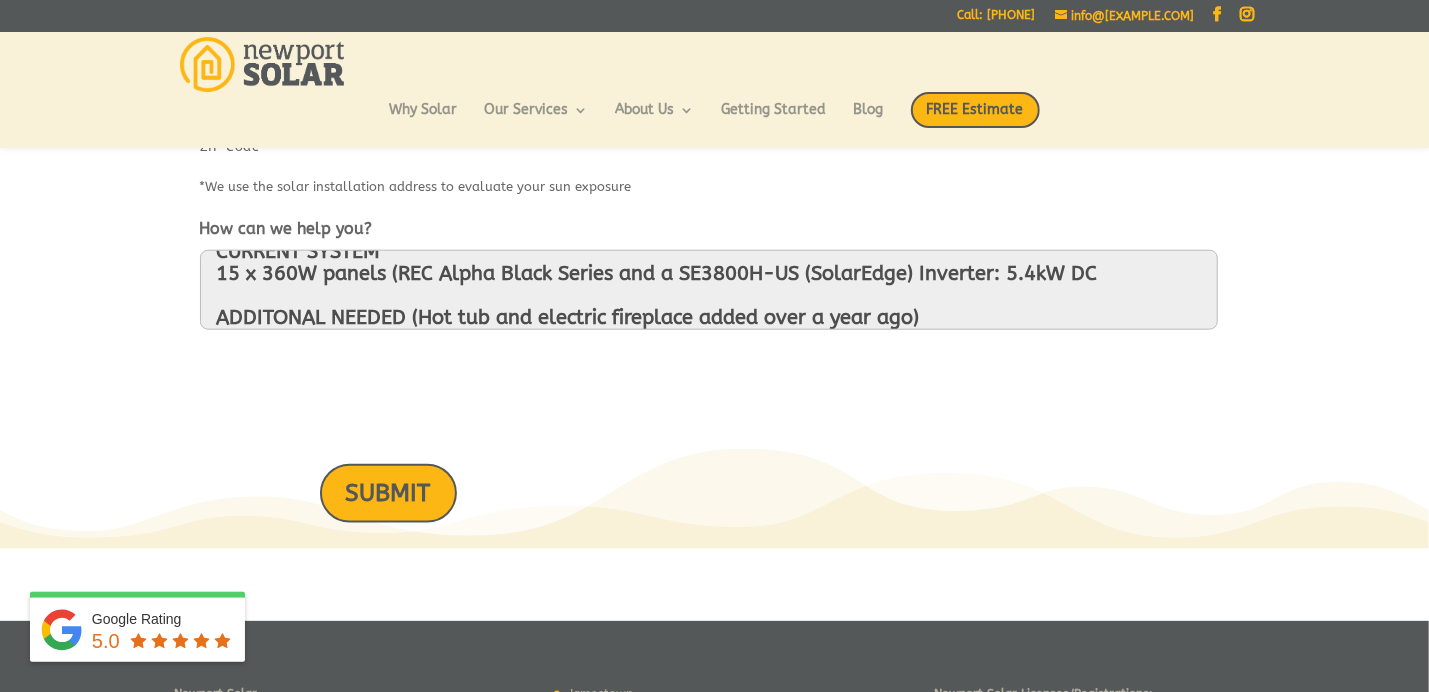 scroll, scrollTop: 1196, scrollLeft: 0, axis: vertical 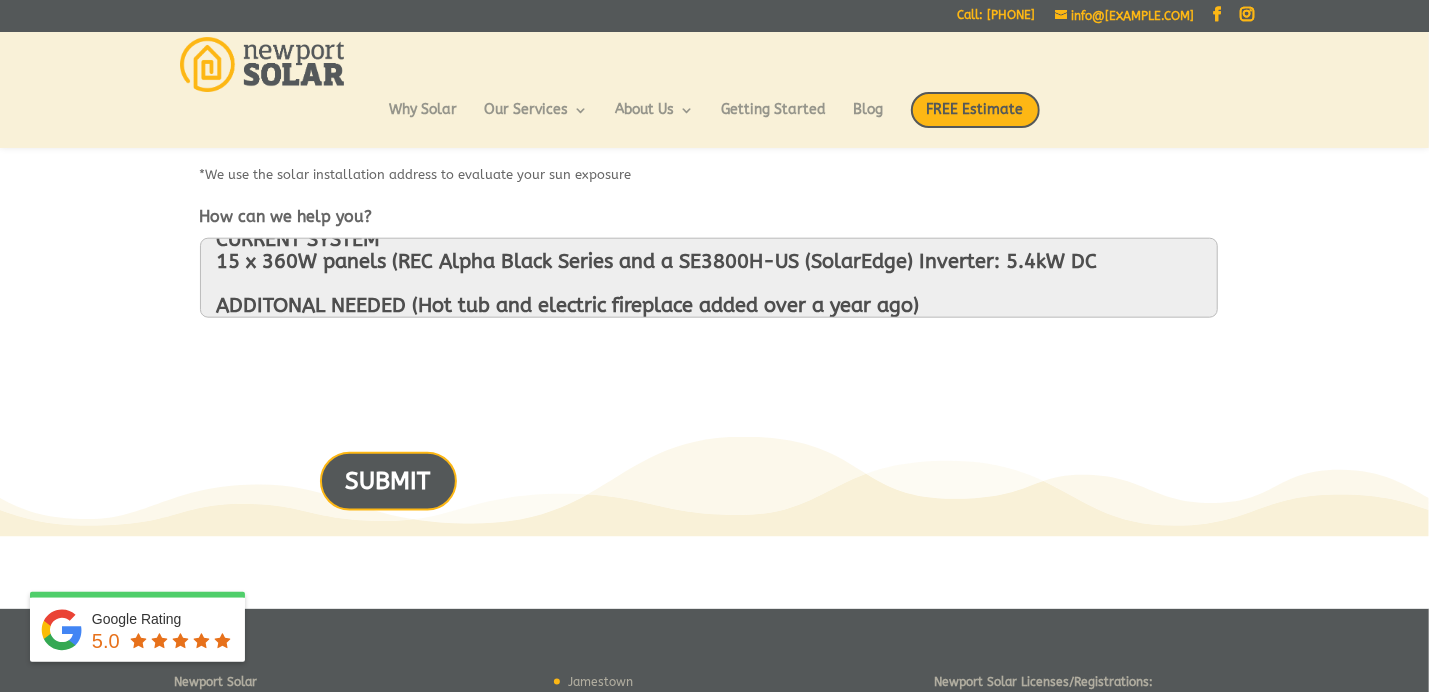 click on "SUBMIT" at bounding box center (388, 481) 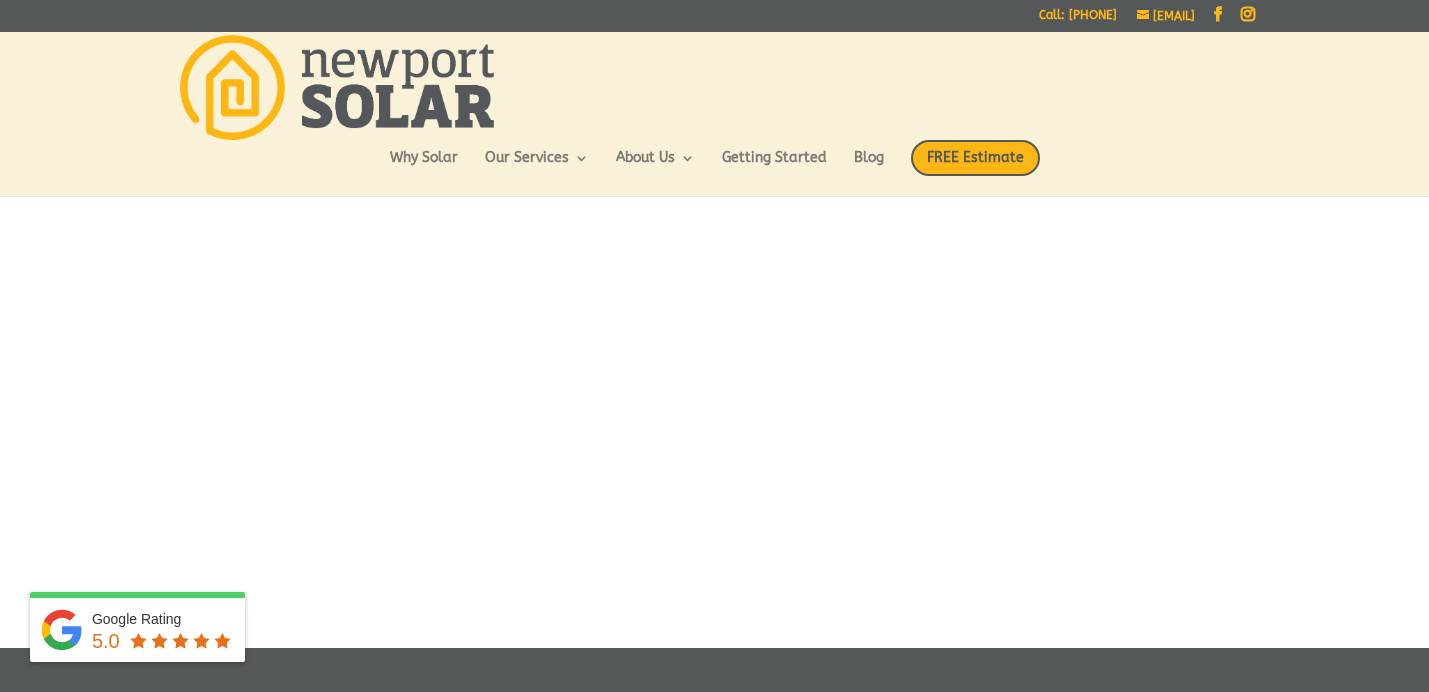 scroll, scrollTop: 0, scrollLeft: 0, axis: both 